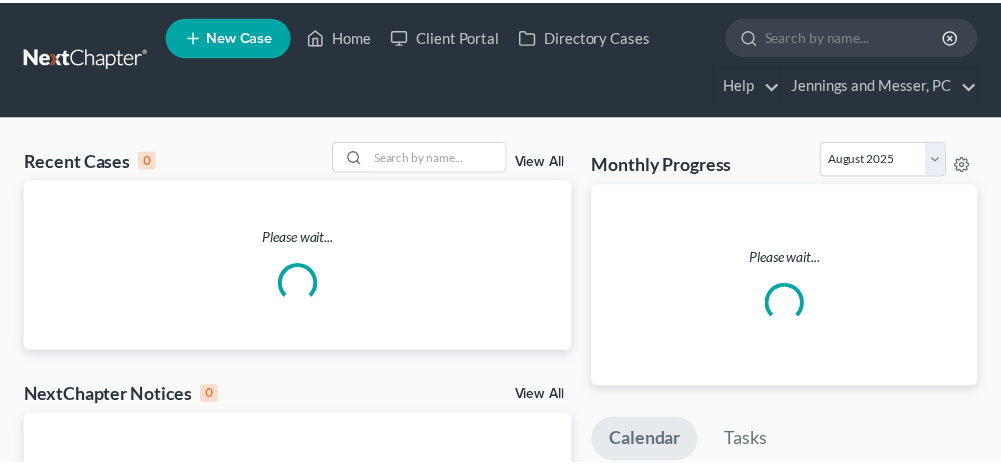 scroll, scrollTop: 0, scrollLeft: 0, axis: both 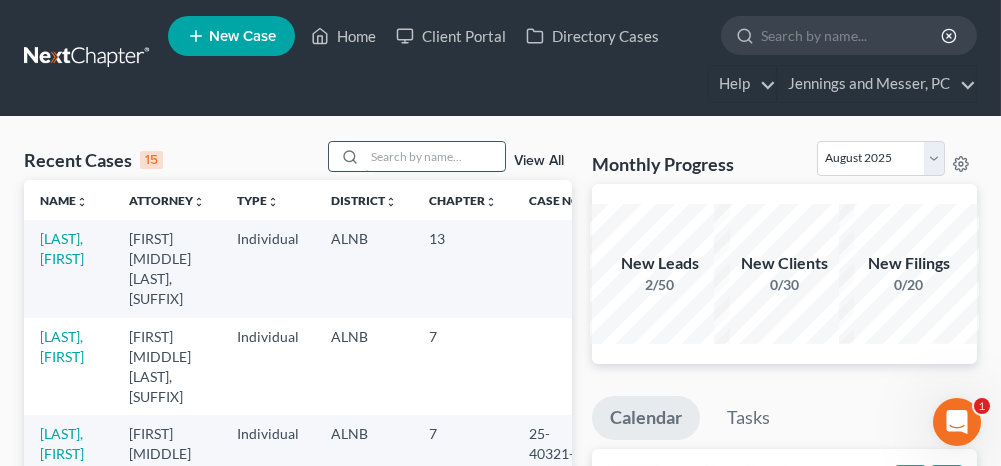 click at bounding box center (435, 156) 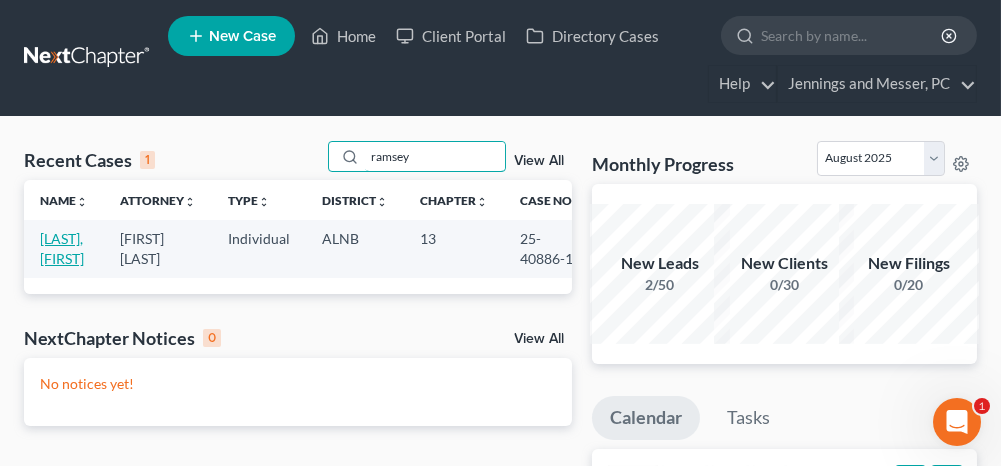 type on "ramsey" 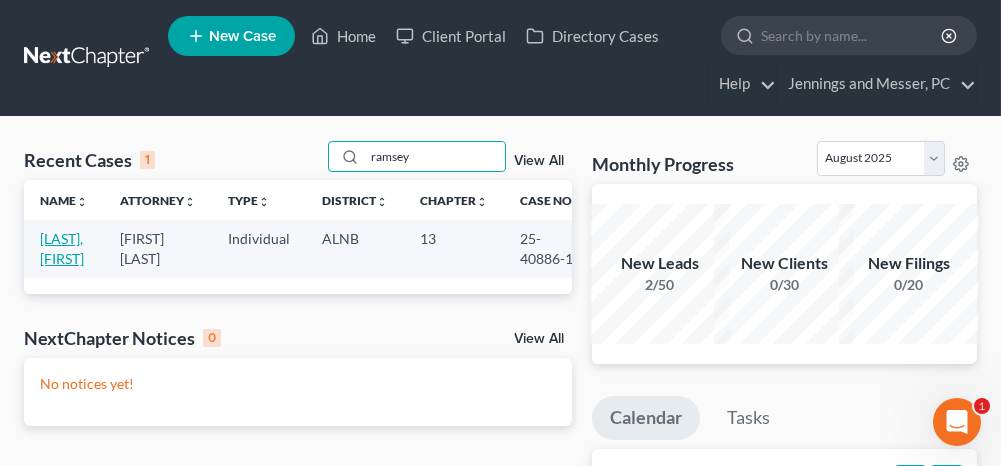 click on "[LAST], [FIRST]" at bounding box center (62, 248) 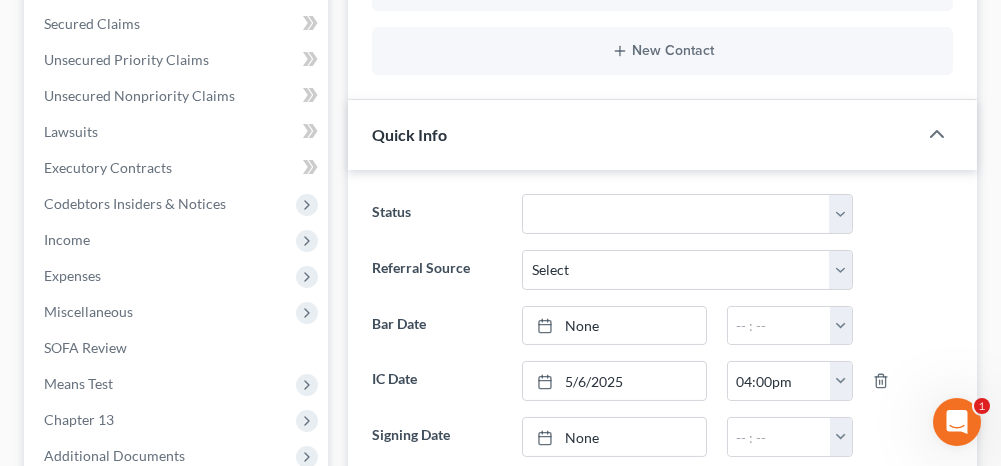 scroll, scrollTop: 900, scrollLeft: 0, axis: vertical 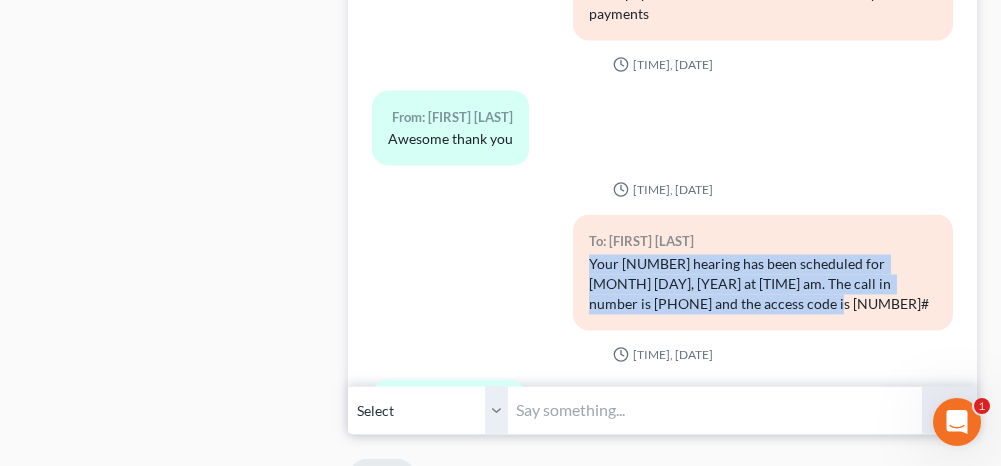 drag, startPoint x: 788, startPoint y: 273, endPoint x: 585, endPoint y: 234, distance: 206.71236 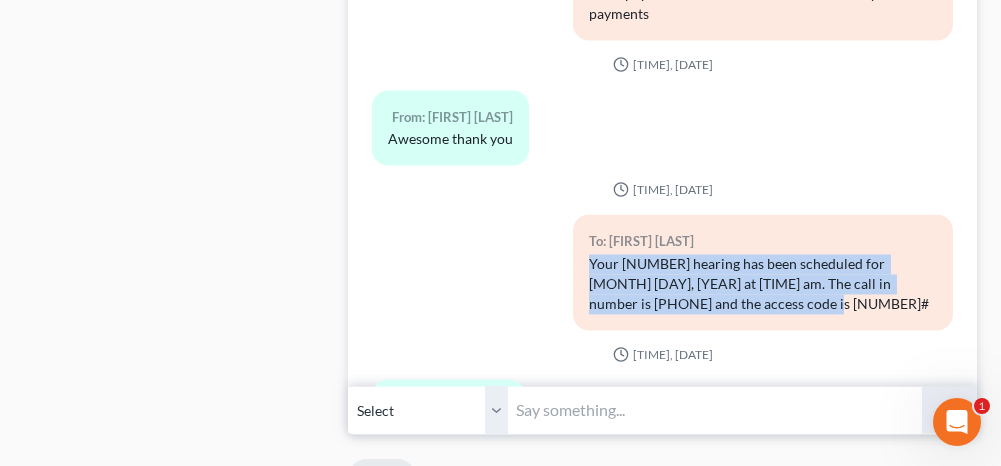 copy on "Your [NUMBER] hearing has been scheduled for [MONTH] [DAY], [YEAR] at [TIME] am. The call in number is [PHONE] and the access code is [NUMBER]#" 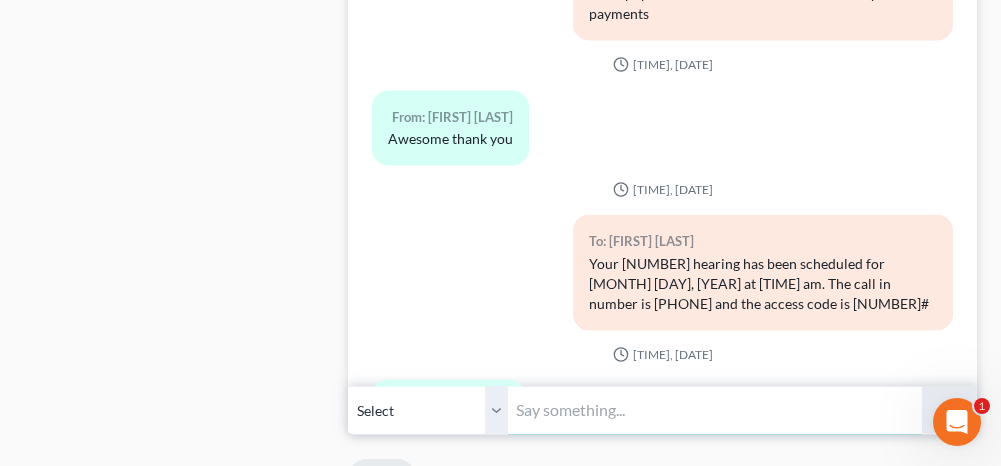 click at bounding box center [714, 410] 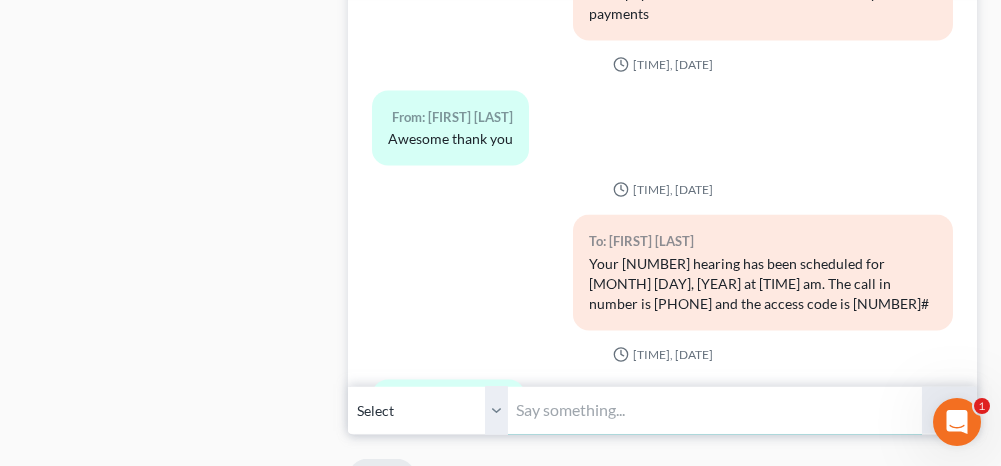 paste on "Your [NUMBER] hearing has been scheduled for [MONTH] [DAY], [YEAR] at [TIME] am. The call in number is [PHONE] and the access code is [NUMBER]#" 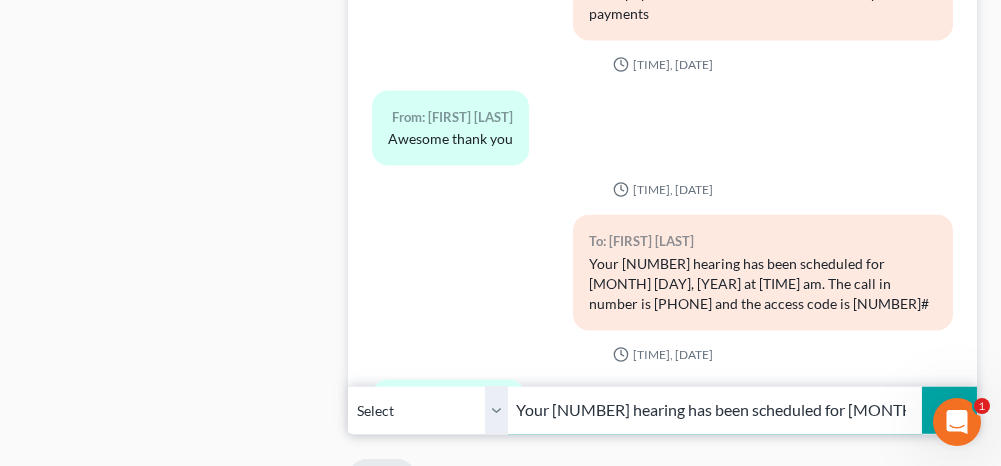 scroll, scrollTop: 0, scrollLeft: 561, axis: horizontal 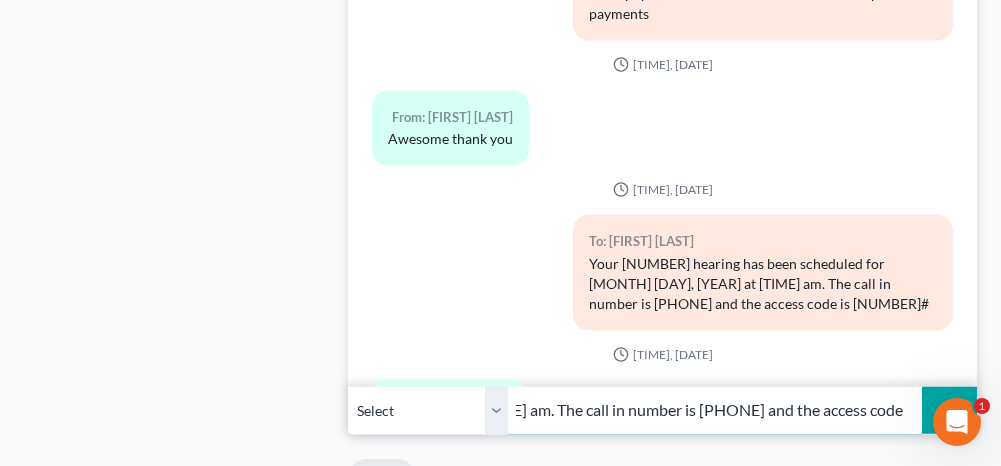 click on "Your [NUMBER] hearing has been scheduled for [MONTH] [DAY], [YEAR] at [TIME] am. The call in number is [PHONE] and the access code is [NUMBER]#" at bounding box center (714, 410) 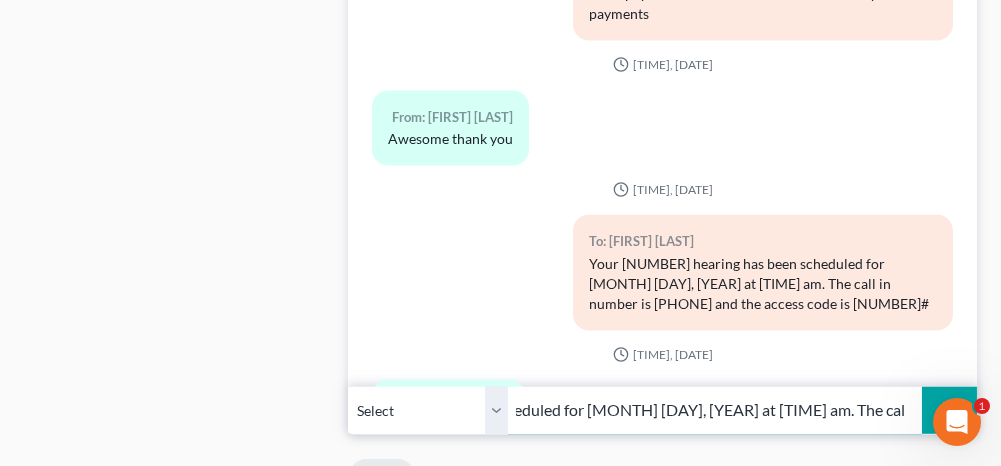 scroll, scrollTop: 0, scrollLeft: 258, axis: horizontal 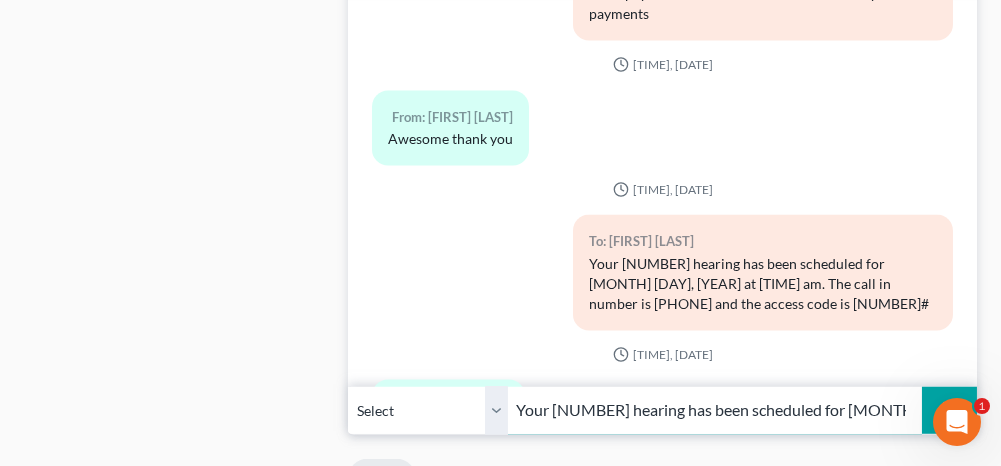 drag, startPoint x: 653, startPoint y: 394, endPoint x: 520, endPoint y: 393, distance: 133.00375 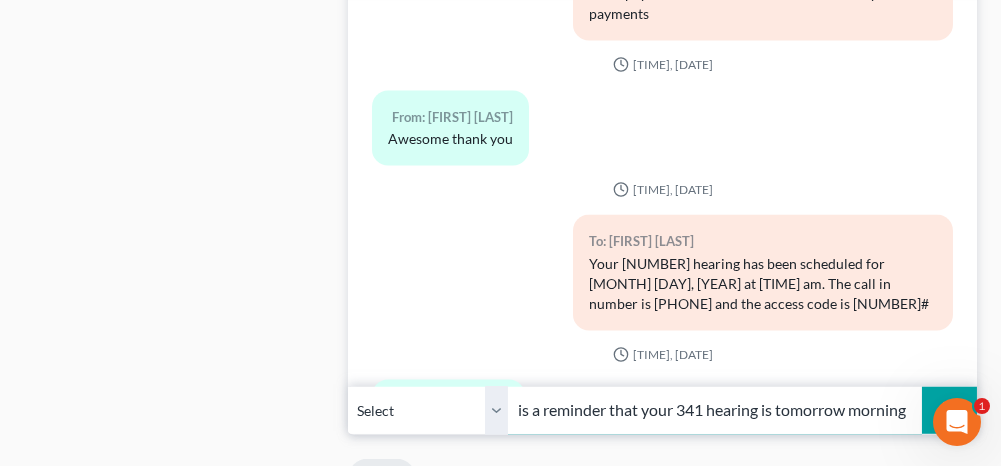 scroll, scrollTop: 0, scrollLeft: 41, axis: horizontal 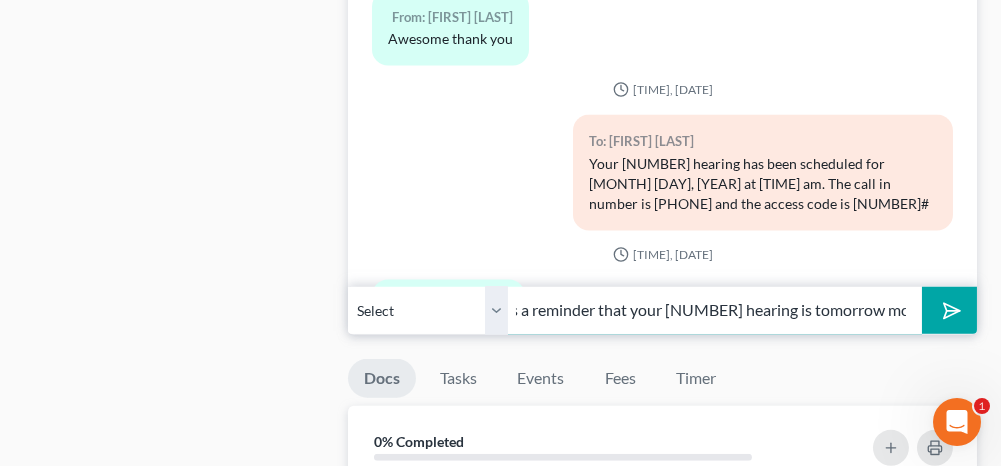 type on "This is a reminder that your [NUMBER] hearing is tomorrow morning at [TIME]. The call in number is [PHONE] and the access code is [NUMBER]" 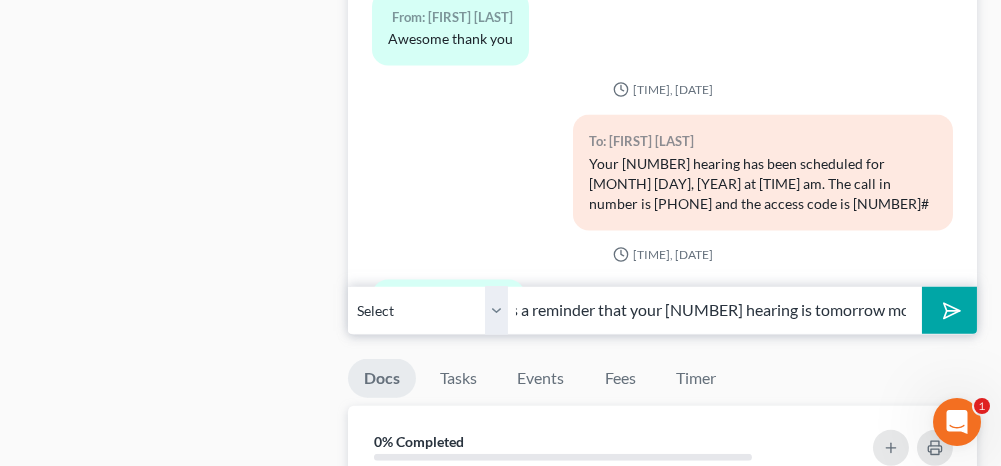 click 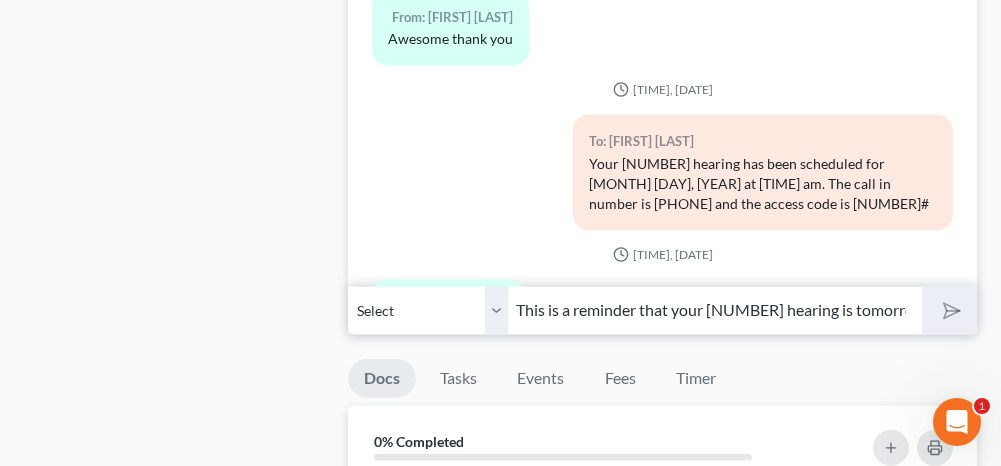 type 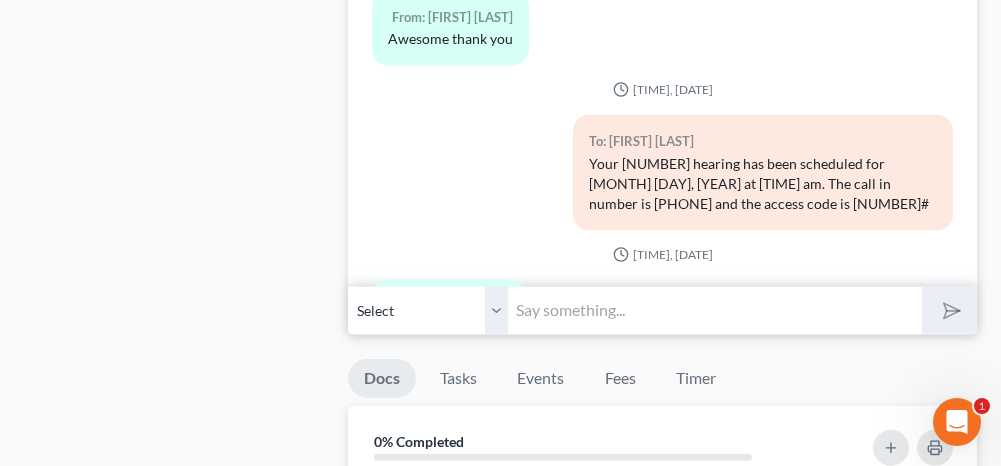 scroll, scrollTop: 8466, scrollLeft: 0, axis: vertical 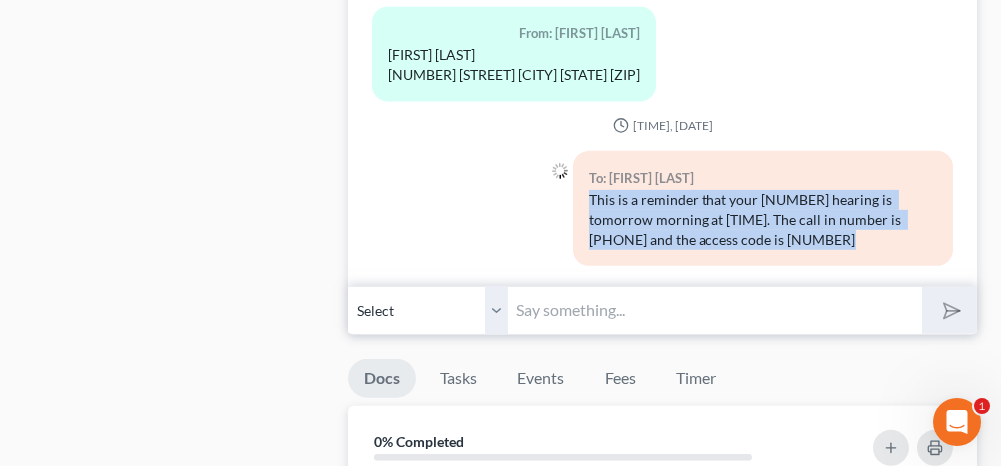 drag, startPoint x: 808, startPoint y: 208, endPoint x: 584, endPoint y: 172, distance: 226.87442 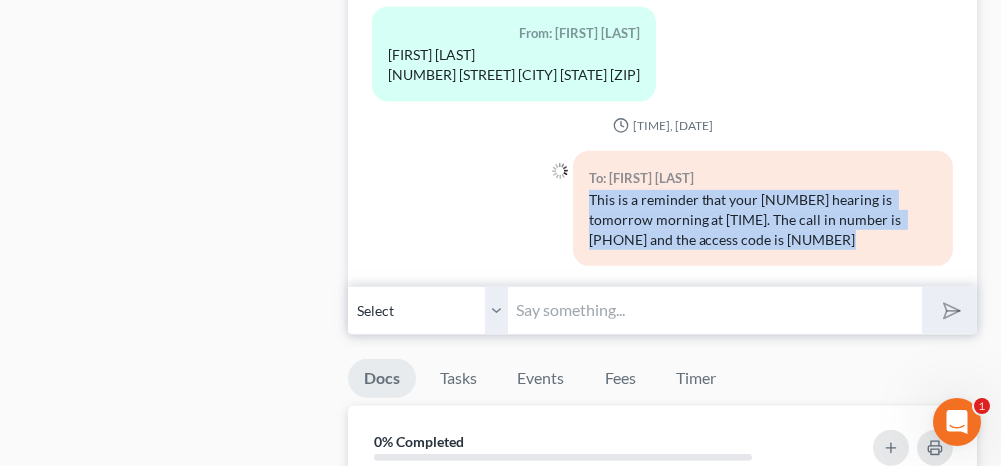 click on "This is a reminder that your [NUMBER] hearing is tomorrow morning at [TIME]. The call in number is [PHONE] and the access code is [NUMBER]" at bounding box center [763, 220] 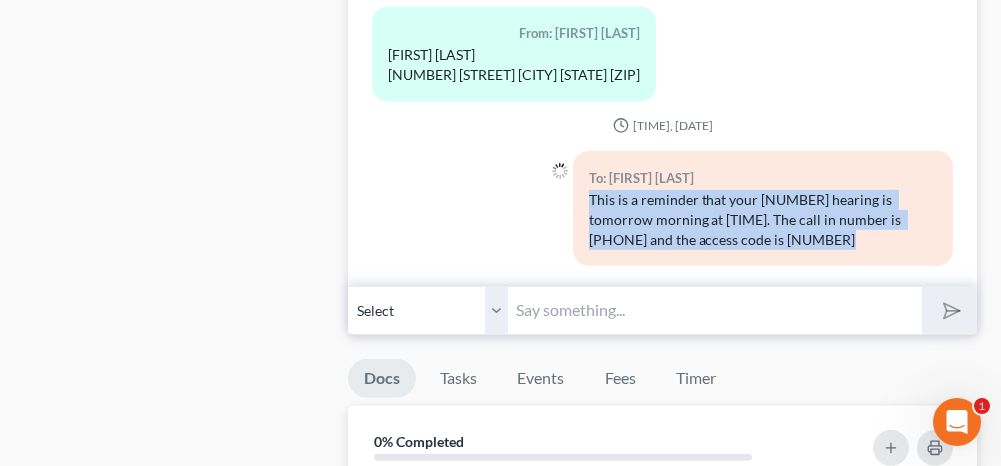 drag, startPoint x: 584, startPoint y: 172, endPoint x: 594, endPoint y: 173, distance: 10.049875 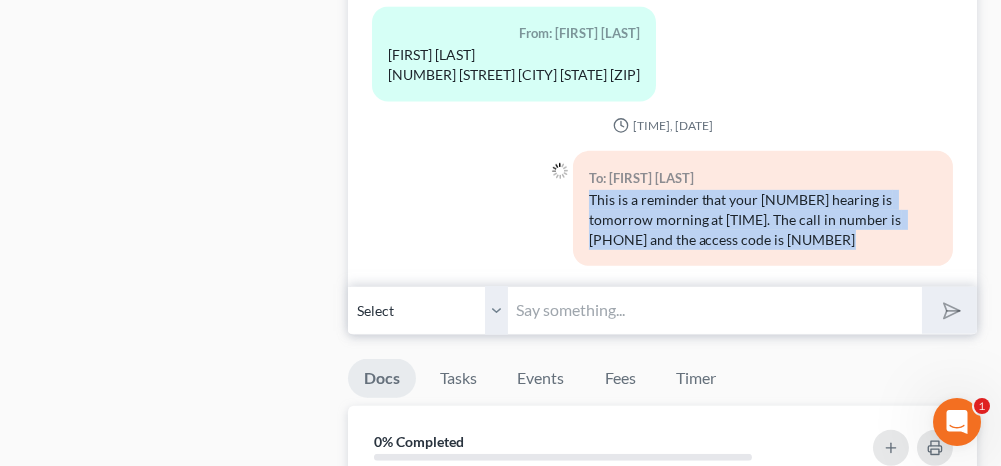 copy on "This is a reminder that your [NUMBER] hearing is tomorrow morning at [TIME]. The call in number is [PHONE] and the access code is [NUMBER]" 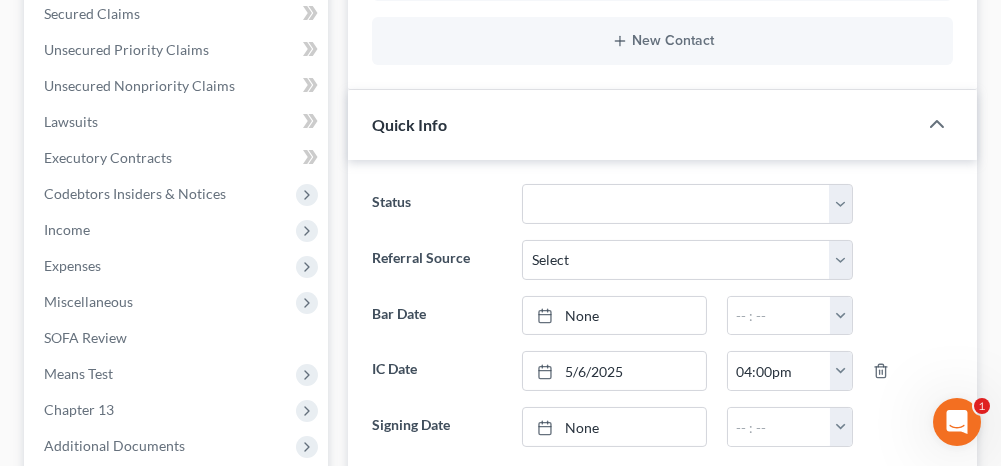 scroll, scrollTop: 0, scrollLeft: 0, axis: both 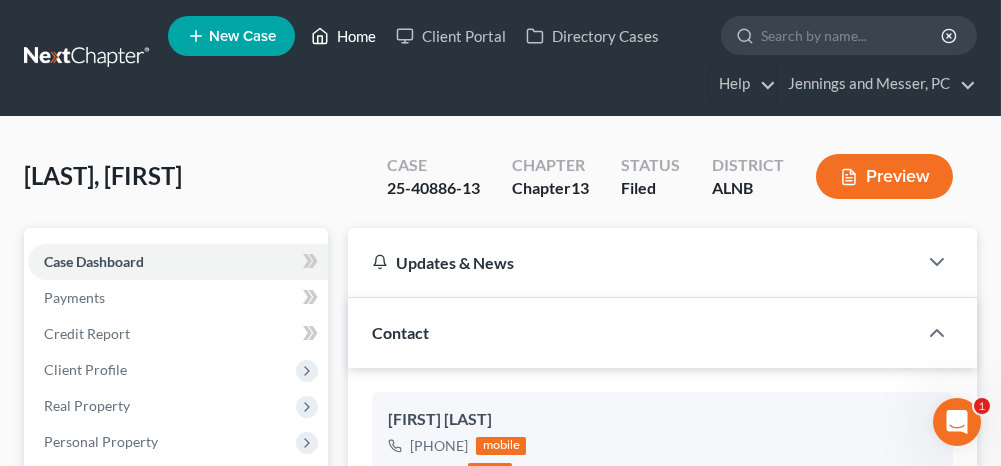click on "Home" at bounding box center [343, 36] 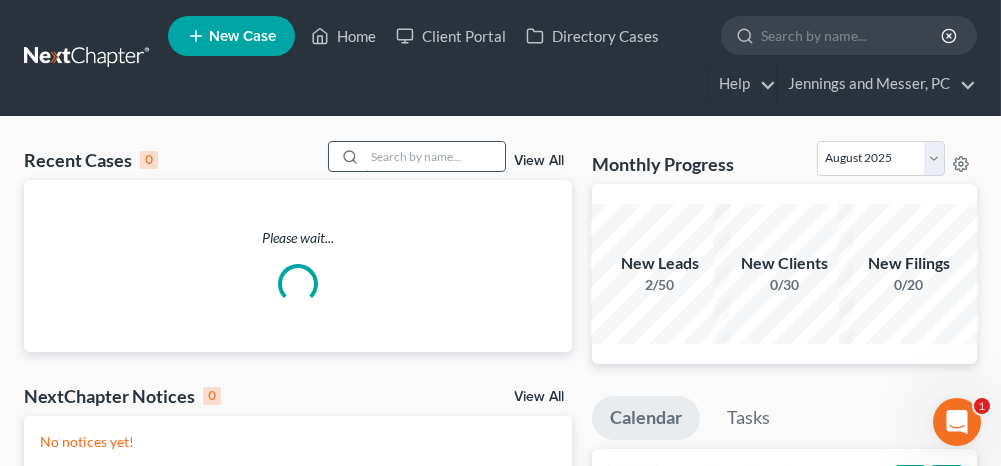 click at bounding box center [435, 156] 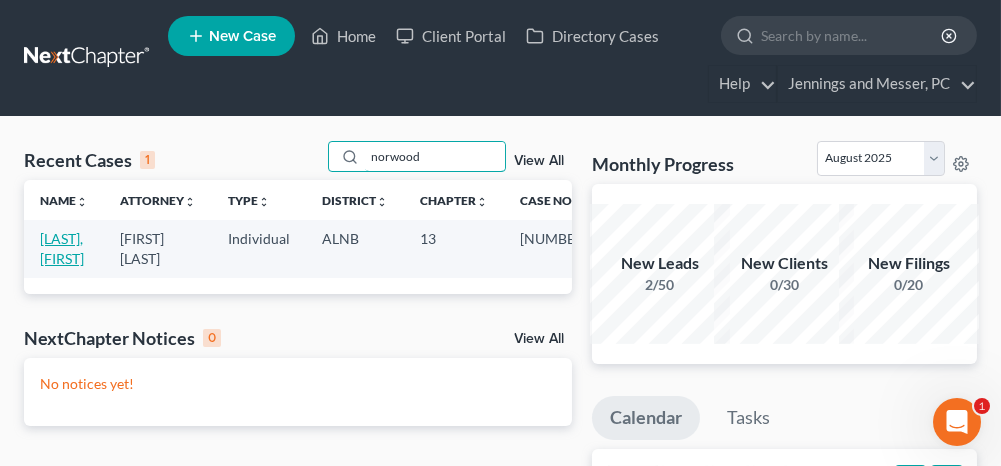 type on "norwood" 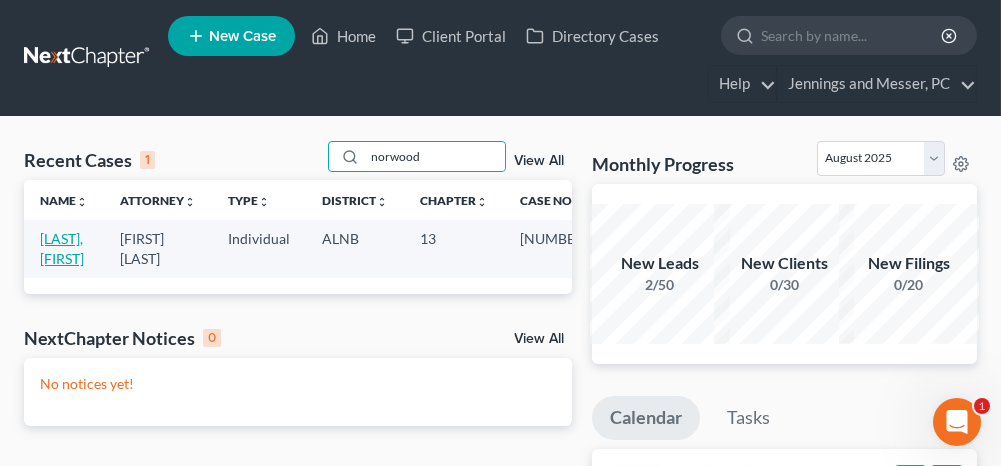 click on "[LAST], [FIRST]" at bounding box center [62, 248] 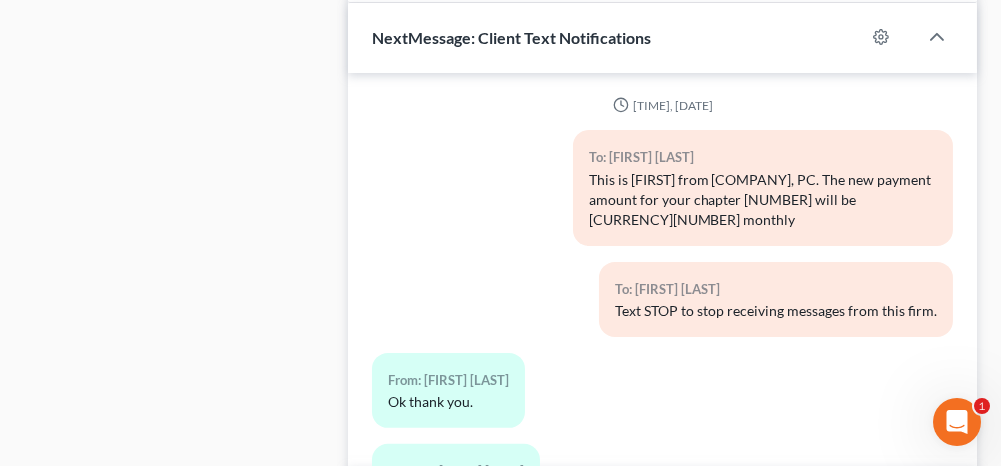 scroll, scrollTop: 1500, scrollLeft: 0, axis: vertical 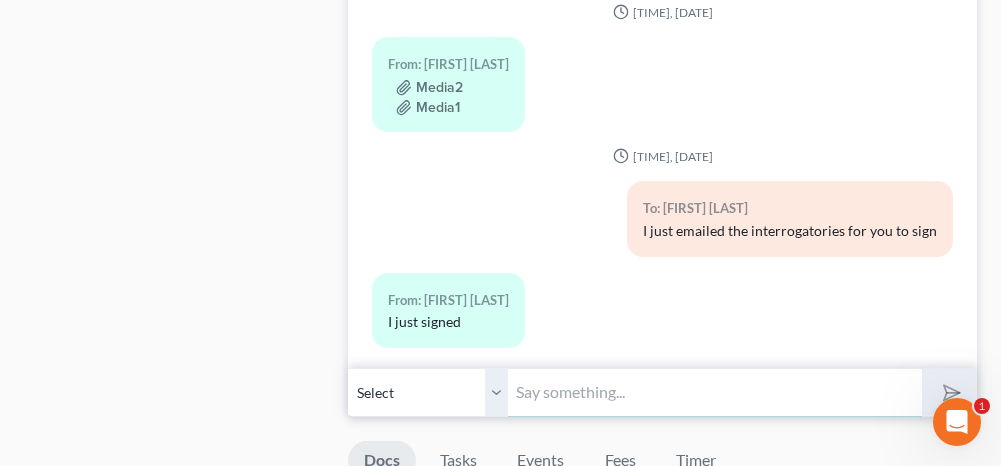 paste on "This is a reminder that your [NUMBER] hearing is tomorrow morning at [TIME]. The call in number is [PHONE] and the access code is [NUMBER]" 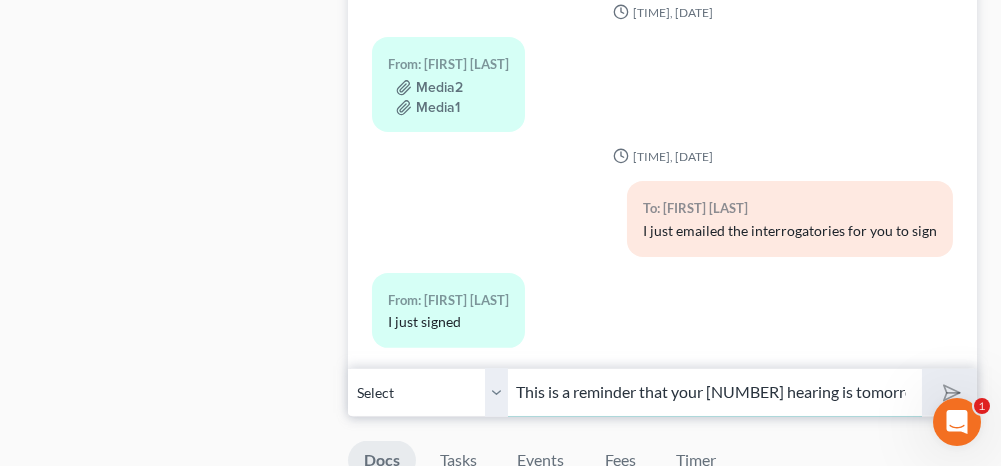 scroll, scrollTop: 0, scrollLeft: 596, axis: horizontal 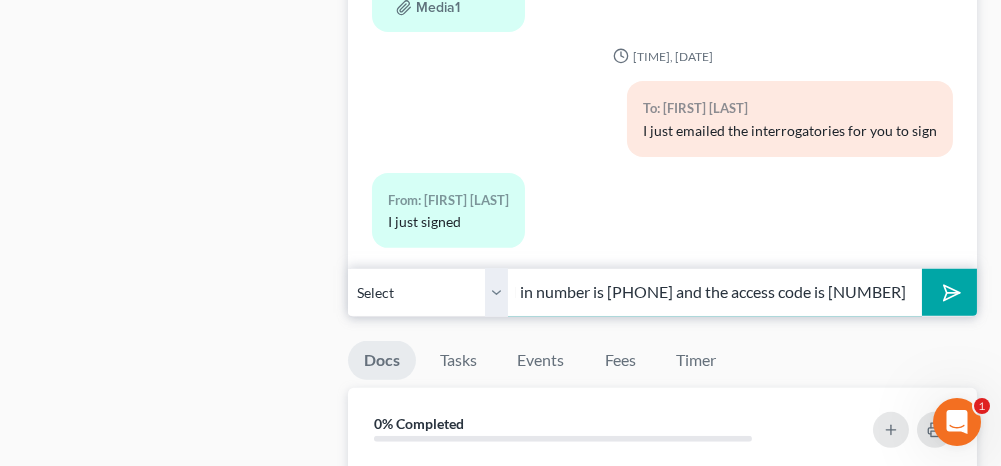 type on "This is a reminder that your [NUMBER] hearing is tomorrow morning at [TIME]. The call in number is [PHONE] and the access code is [NUMBER]" 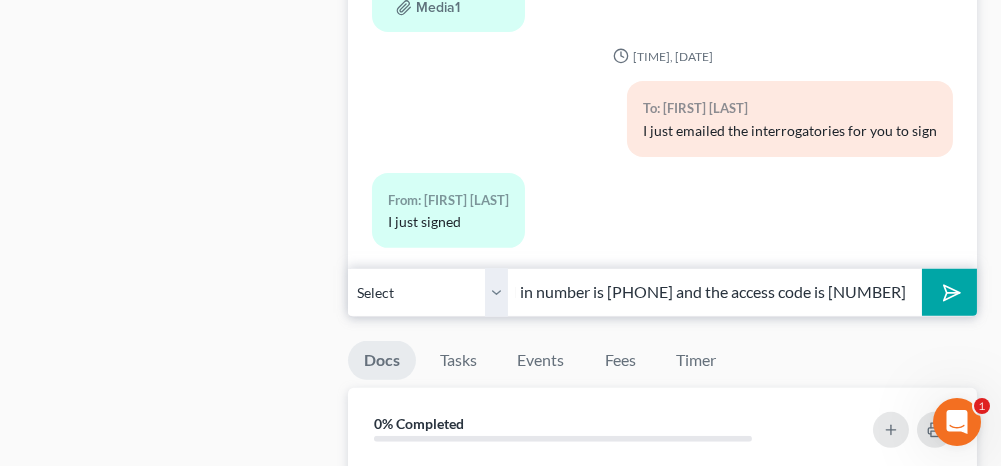 click 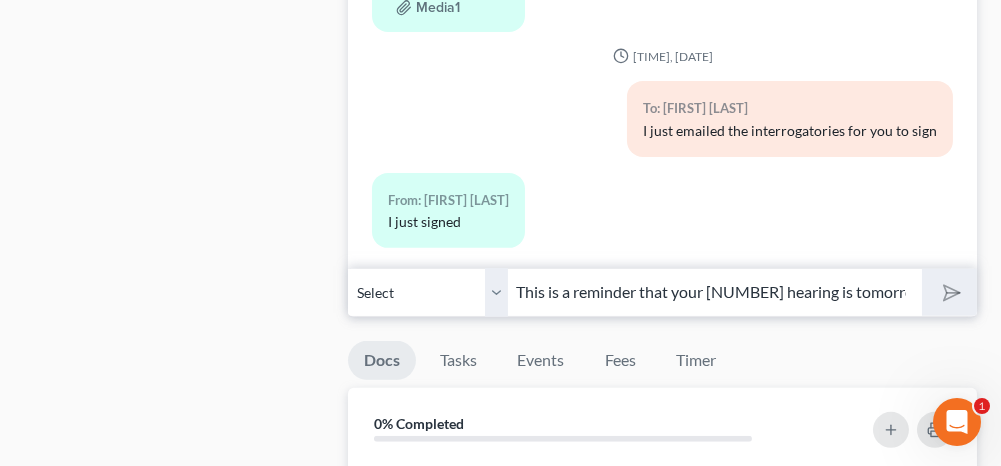 type 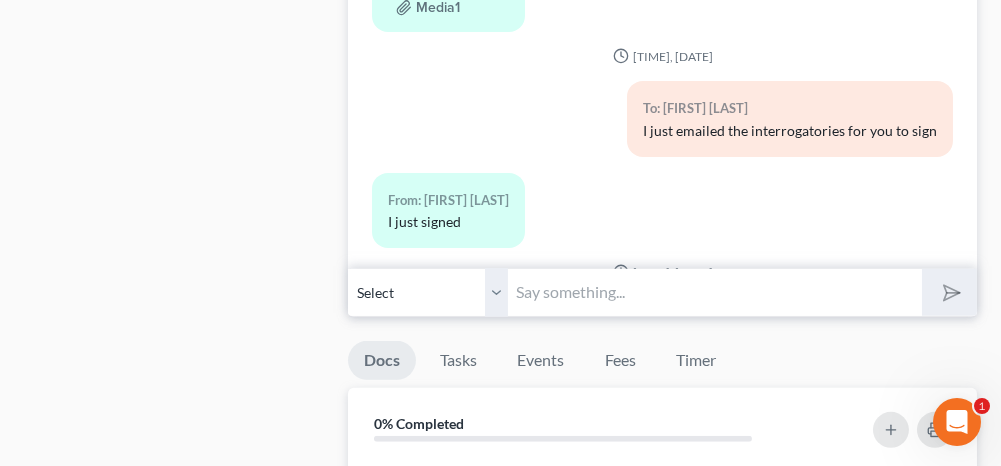 scroll, scrollTop: 16413, scrollLeft: 0, axis: vertical 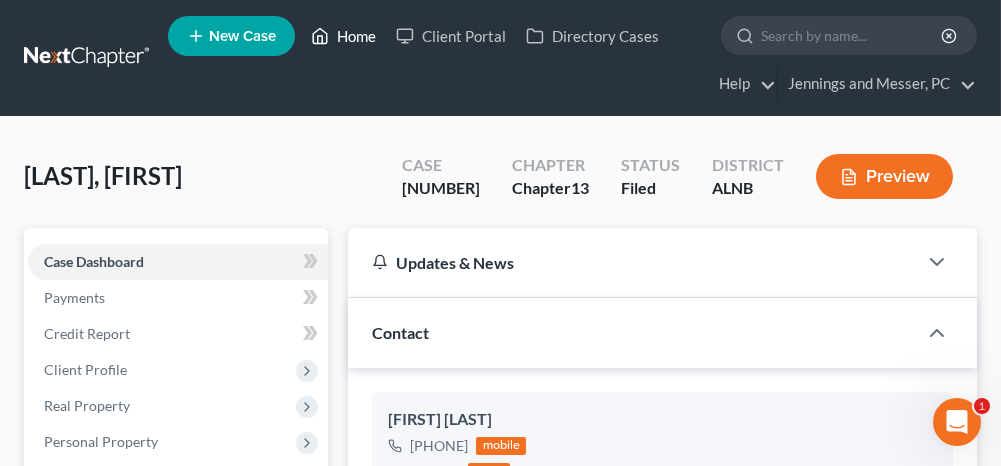 click on "Home" at bounding box center [343, 36] 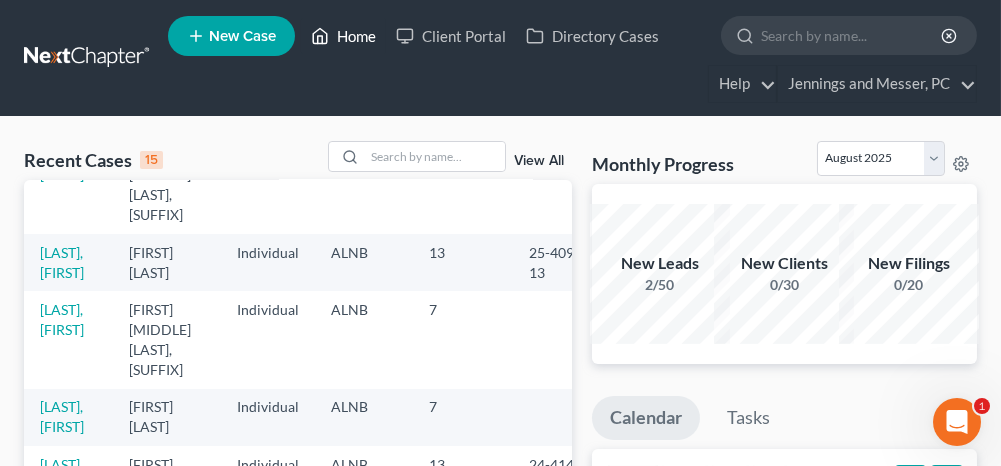 scroll, scrollTop: 492, scrollLeft: 0, axis: vertical 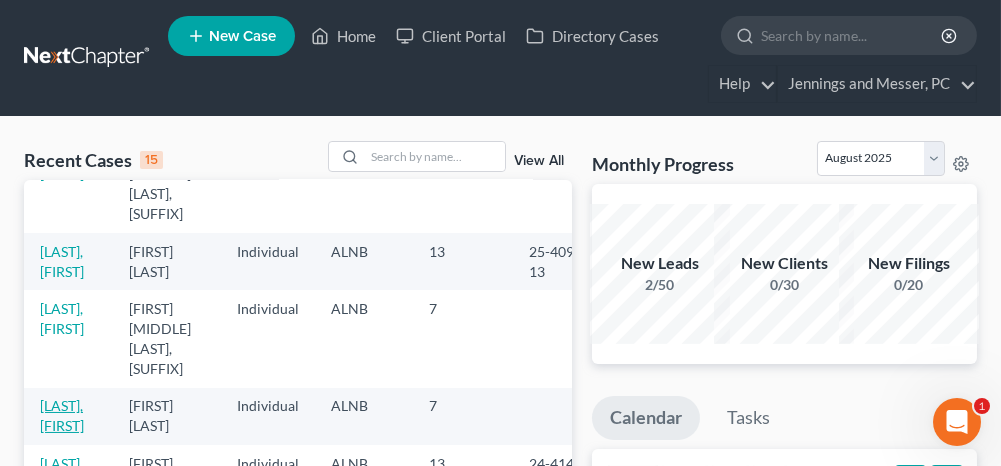 click on "[LAST], [FIRST]" at bounding box center [62, 415] 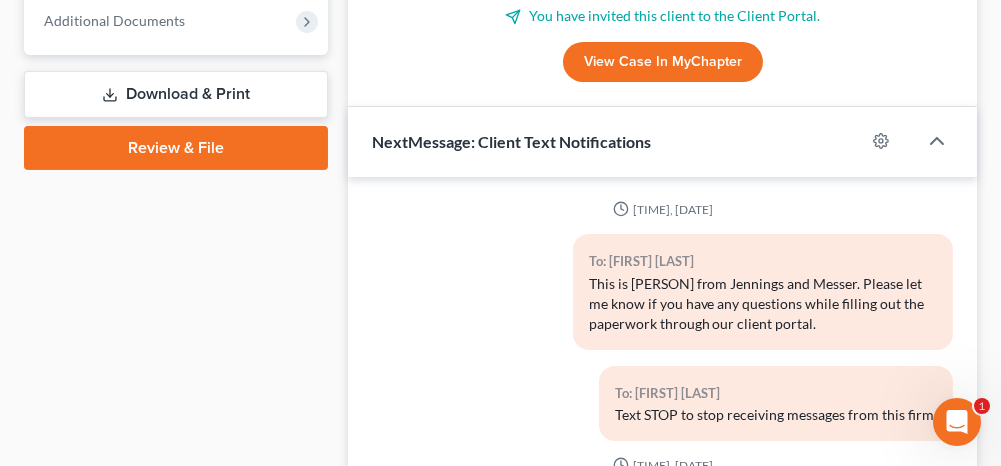 scroll, scrollTop: 900, scrollLeft: 0, axis: vertical 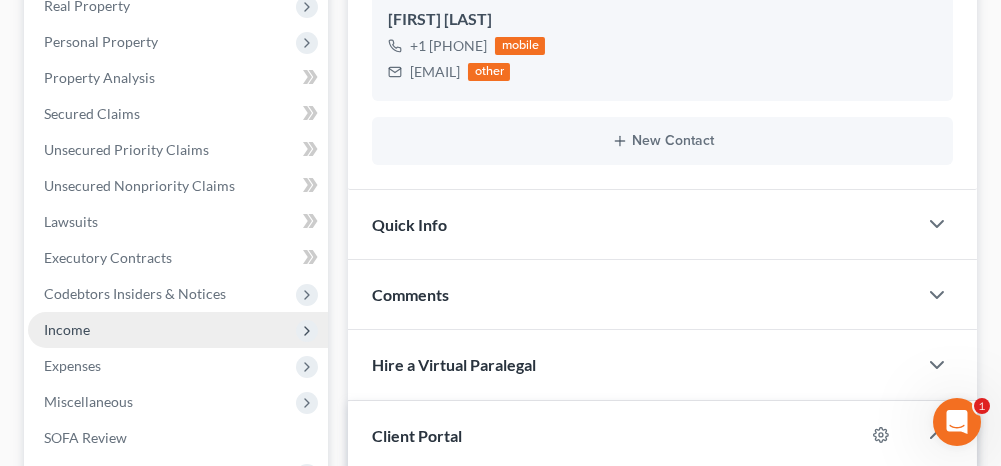 click on "Income" at bounding box center [178, 330] 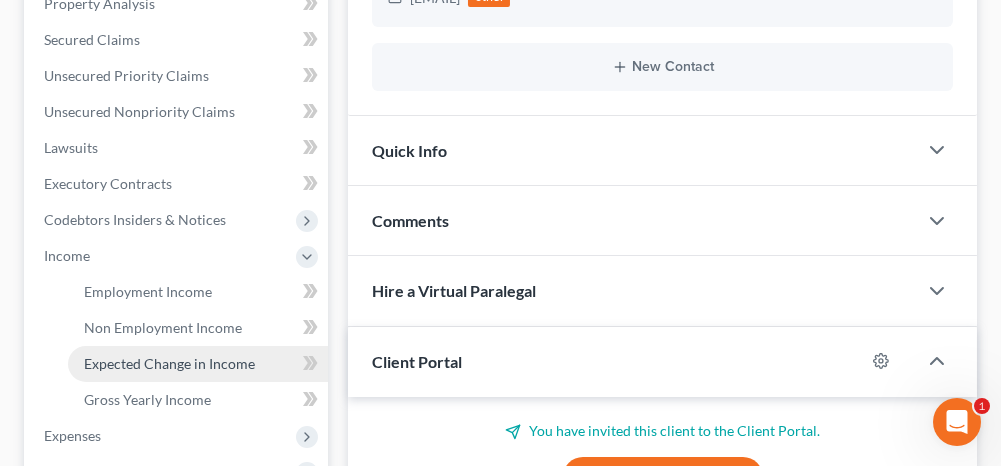 scroll, scrollTop: 500, scrollLeft: 0, axis: vertical 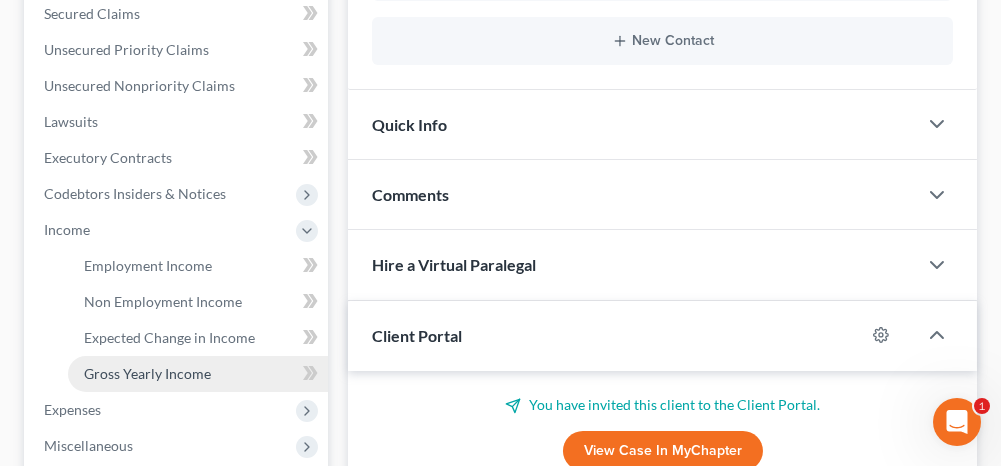 click on "Gross Yearly Income" at bounding box center [198, 374] 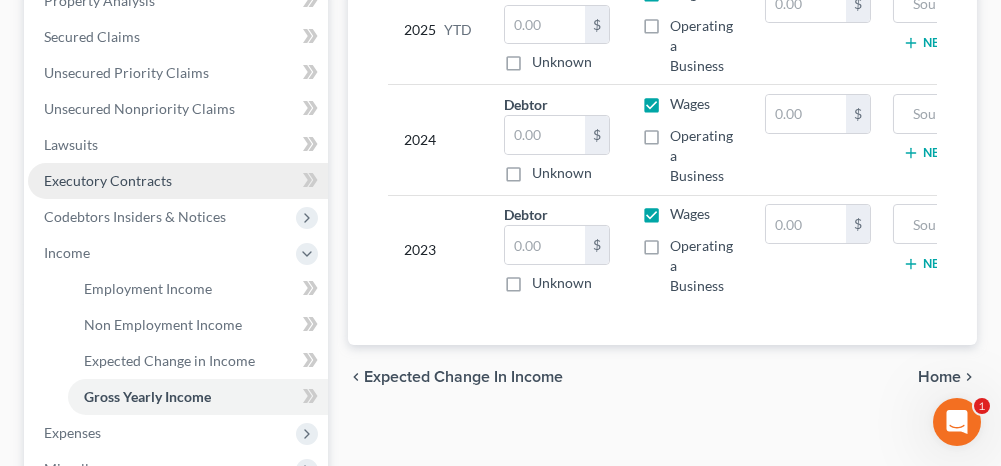 scroll, scrollTop: 500, scrollLeft: 0, axis: vertical 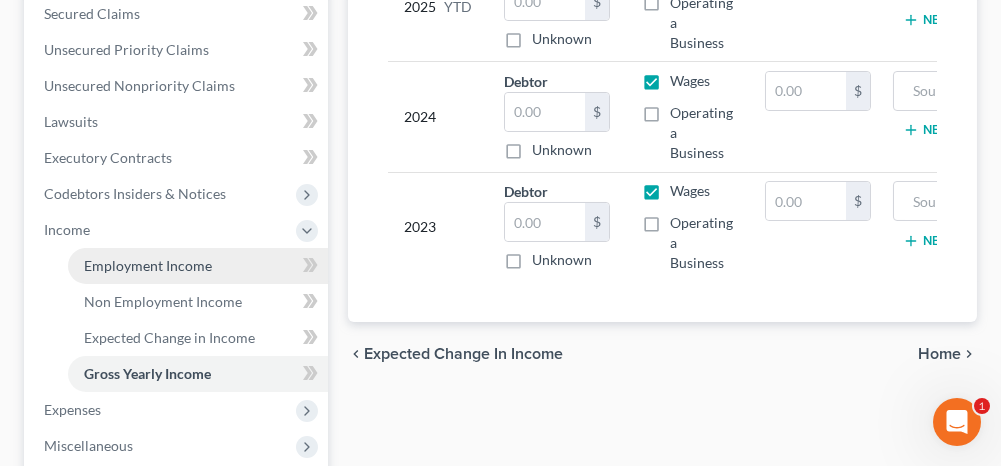 click on "Employment Income" at bounding box center [148, 265] 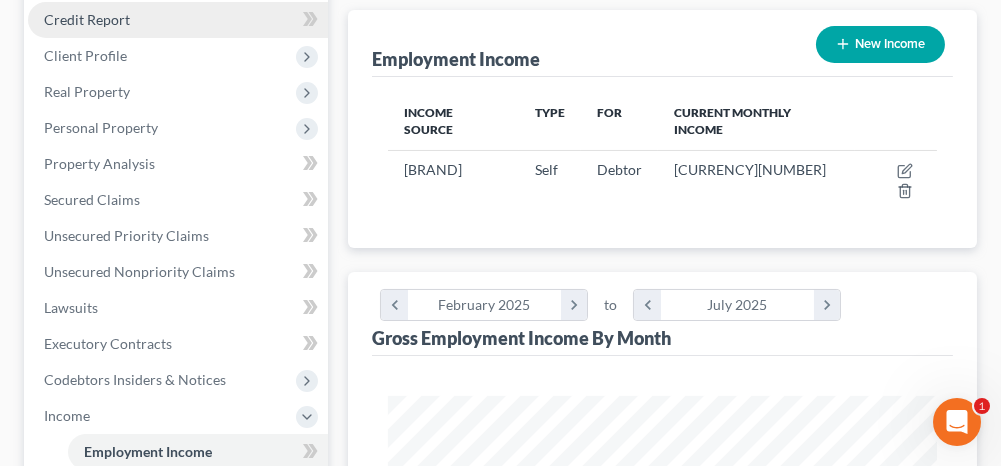 scroll, scrollTop: 0, scrollLeft: 0, axis: both 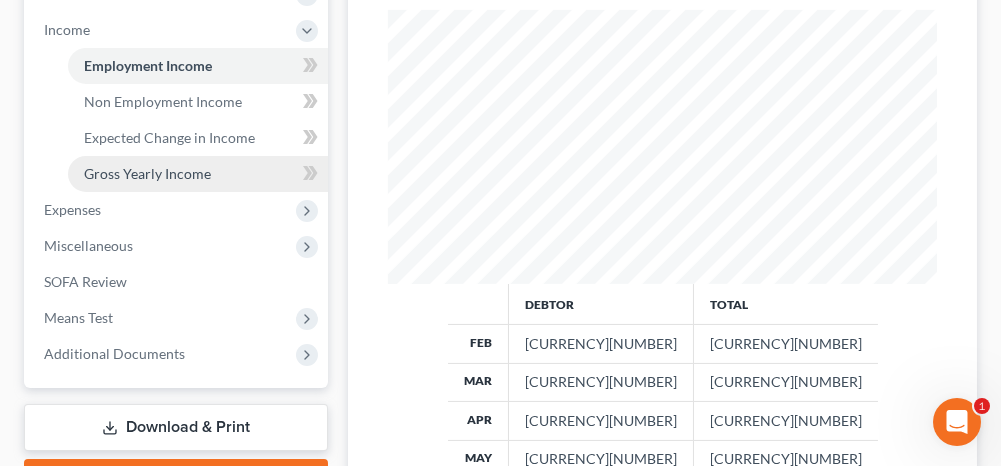 click on "Gross Yearly Income" at bounding box center [147, 173] 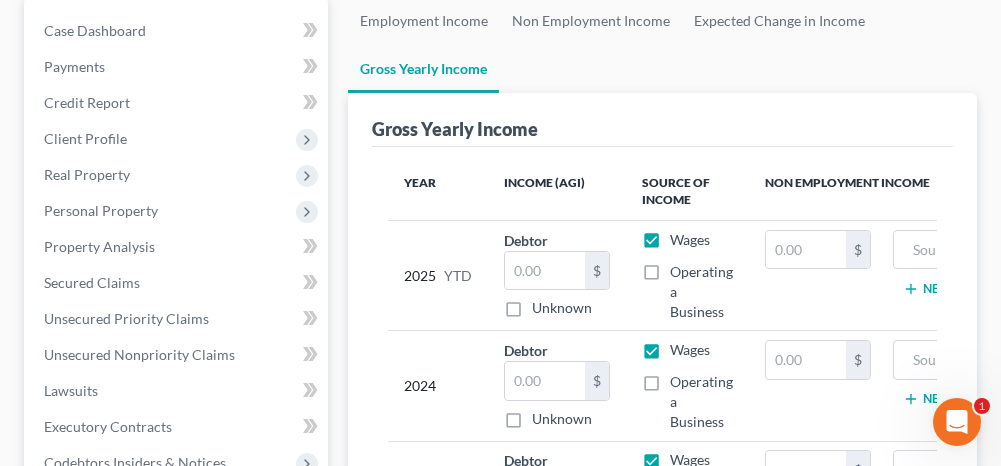 scroll, scrollTop: 300, scrollLeft: 0, axis: vertical 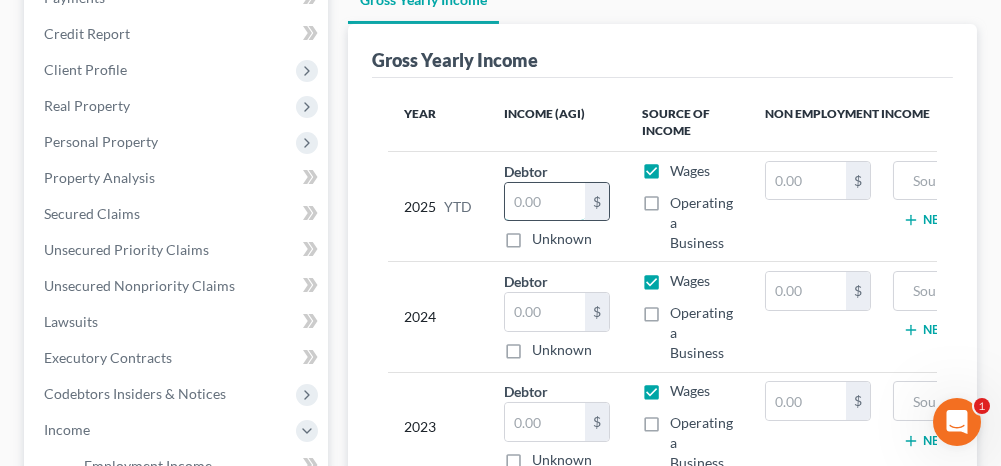 click at bounding box center [545, 202] 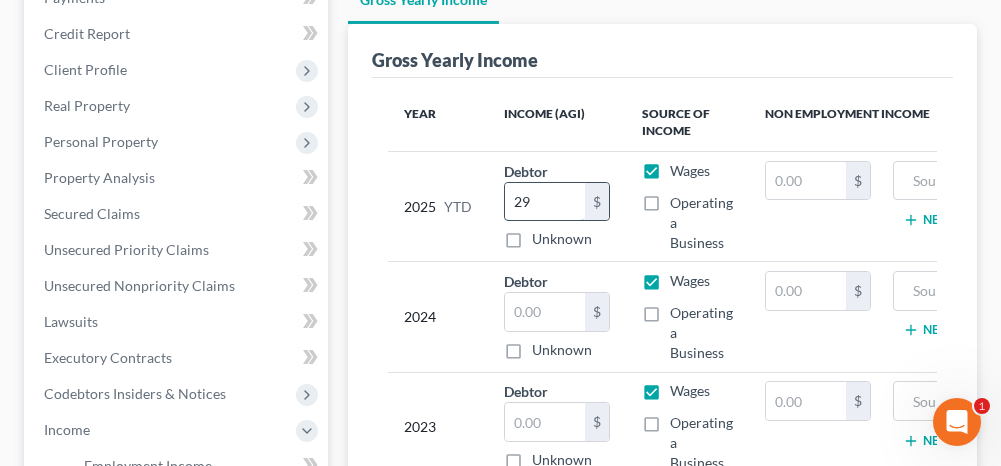 type on "2" 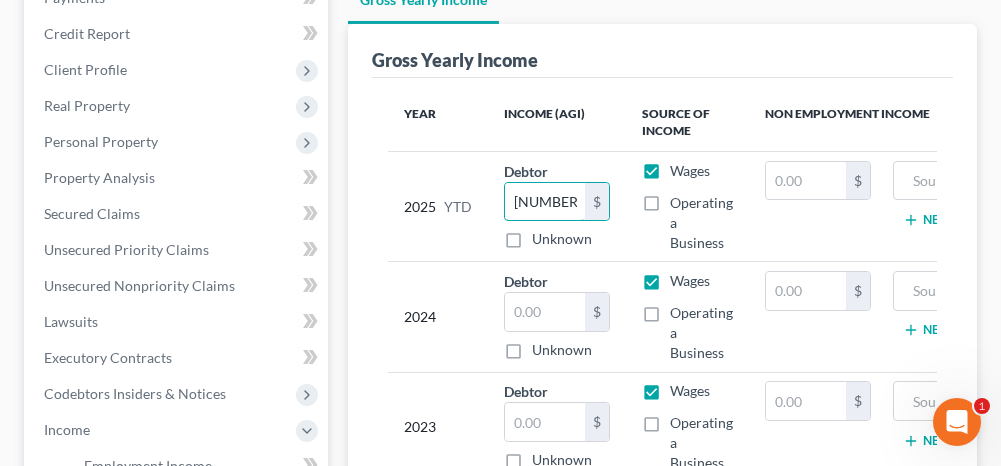 type on "[NUMBER]" 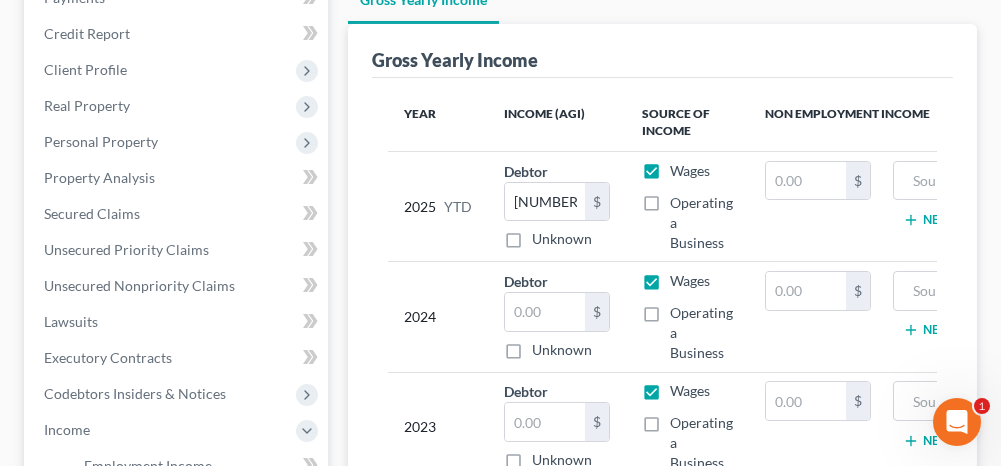 click on "Operating a Business" at bounding box center (701, 223) 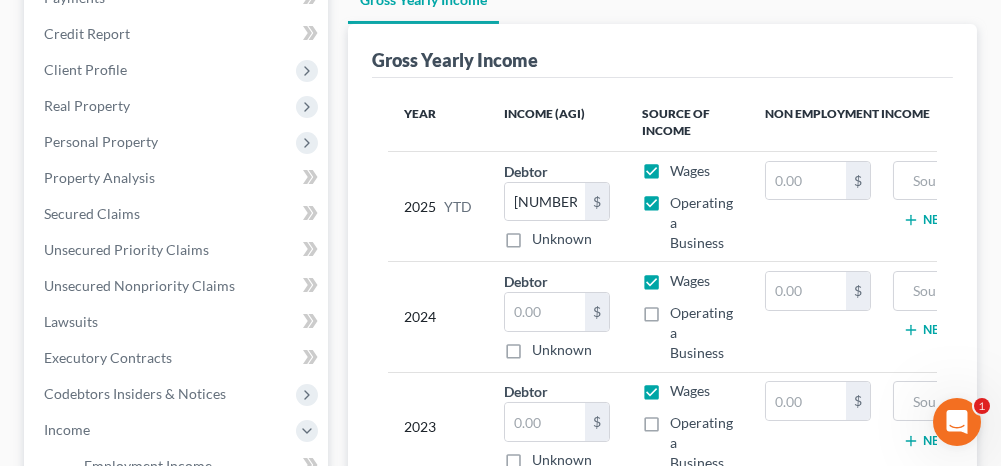 click on "Wages" at bounding box center (690, 171) 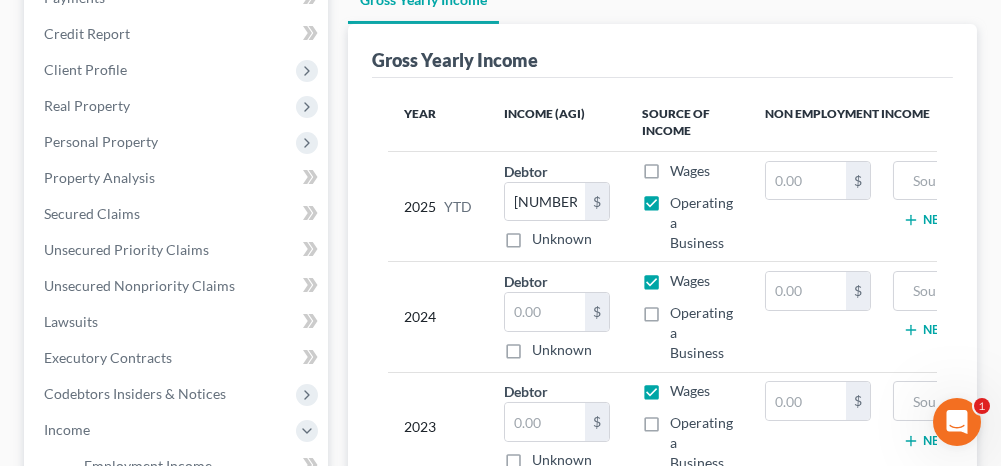 click on "Wages" at bounding box center [690, 281] 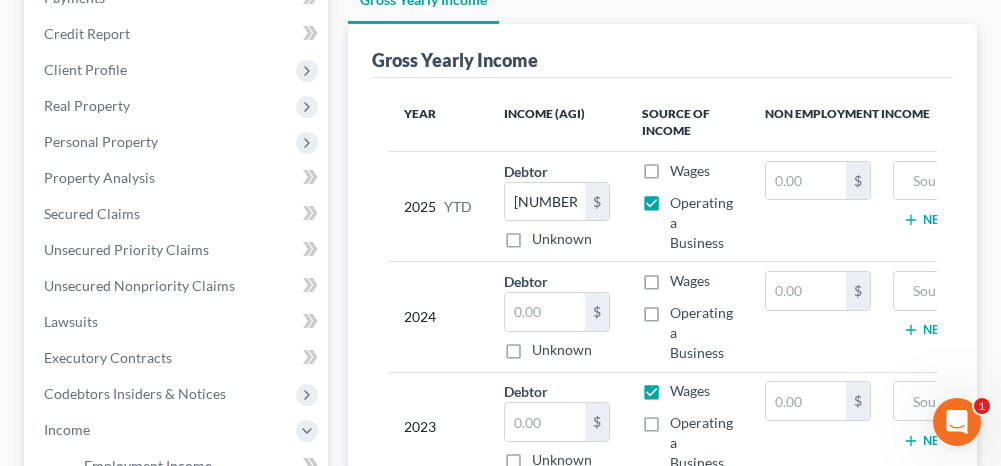 click on "Operating a Business" at bounding box center (701, 333) 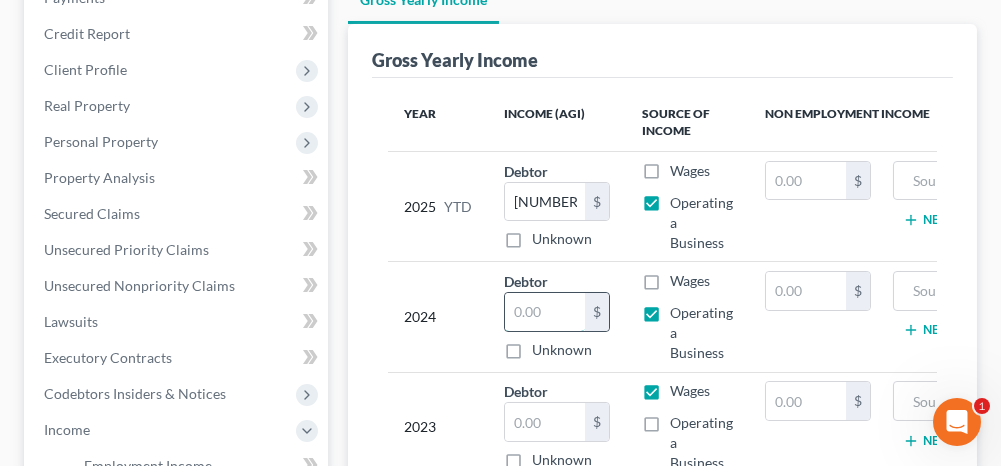 click at bounding box center (545, 312) 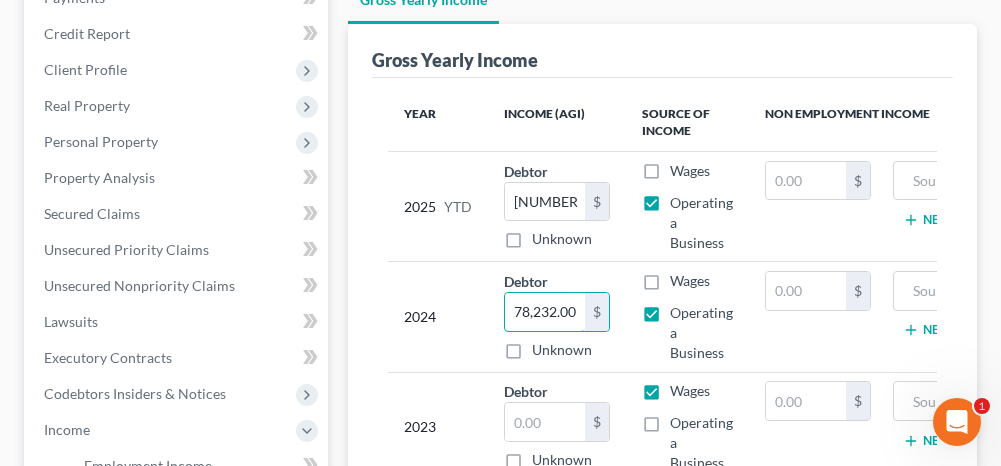 type on "78,232.00" 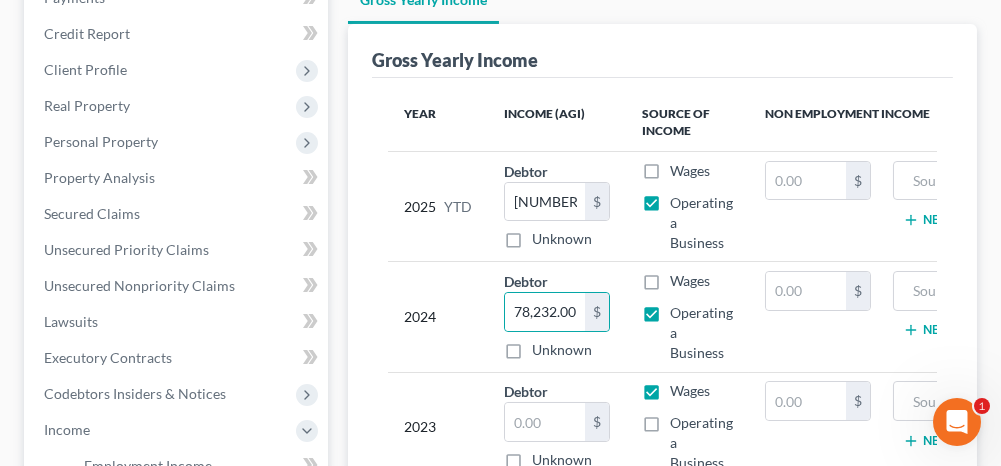 click on "Operating a Business" at bounding box center [701, 443] 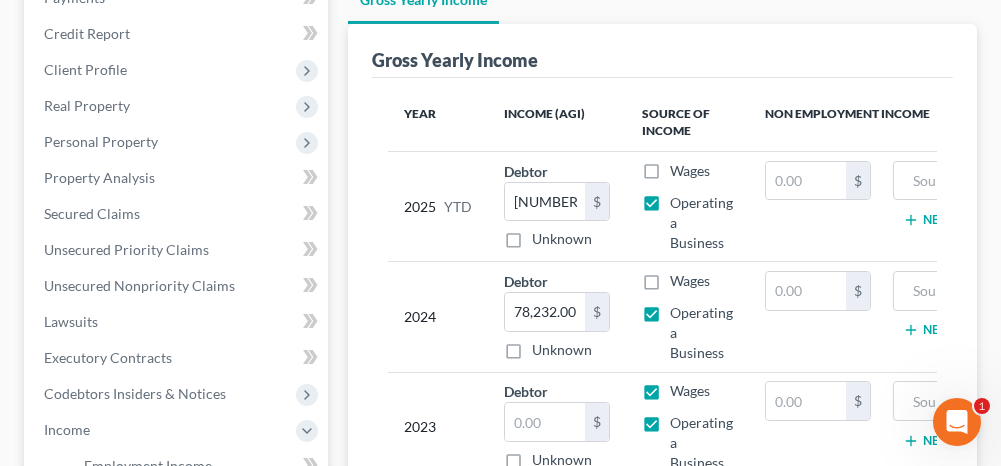 click on "Wages" at bounding box center (690, 391) 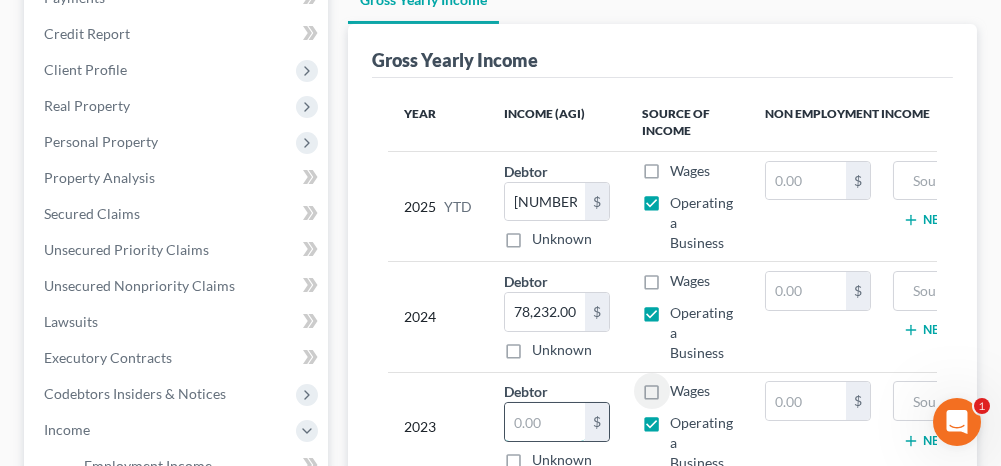 click at bounding box center (545, 422) 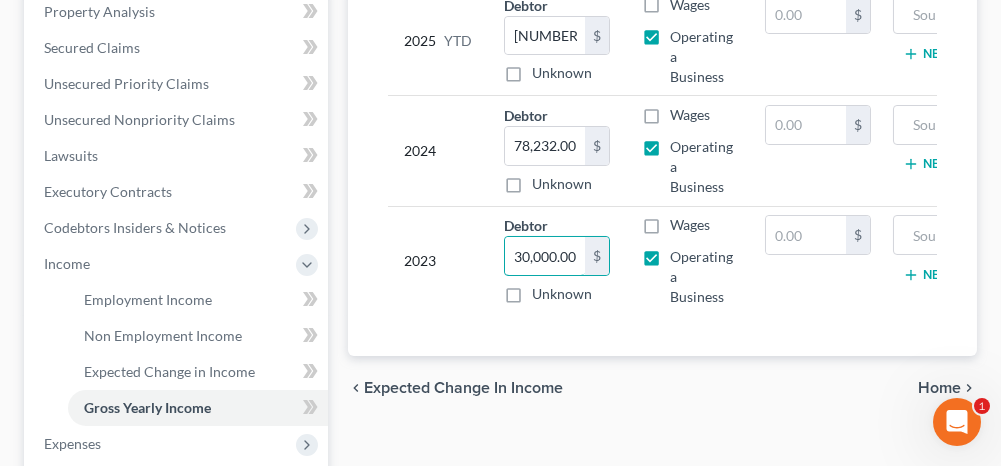 scroll, scrollTop: 500, scrollLeft: 0, axis: vertical 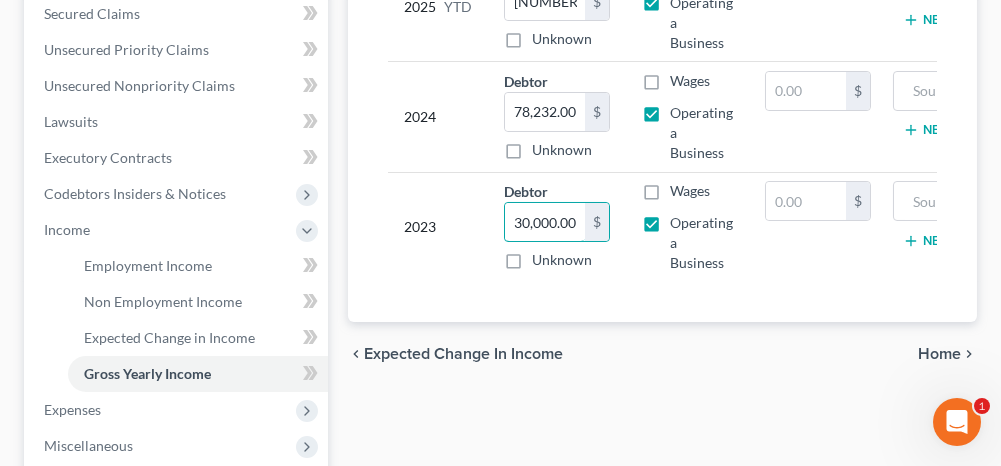 type on "30,000.00" 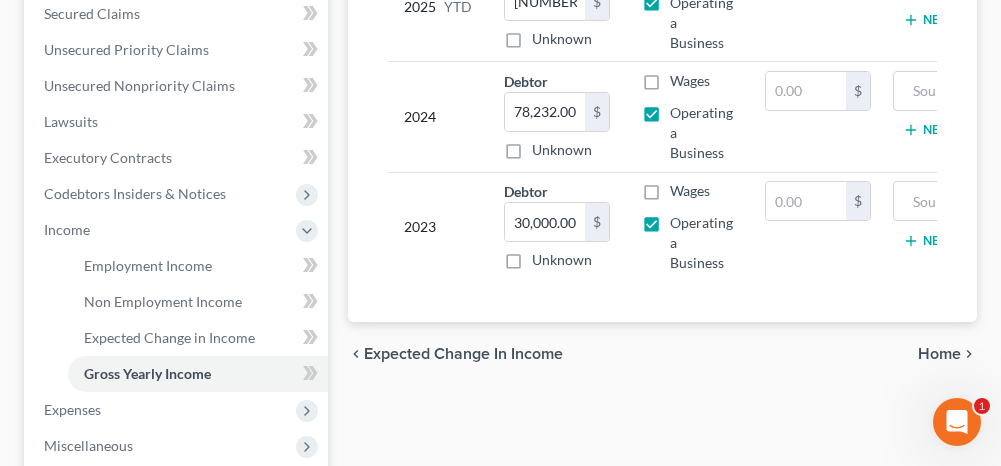 click on "Home" at bounding box center [939, 354] 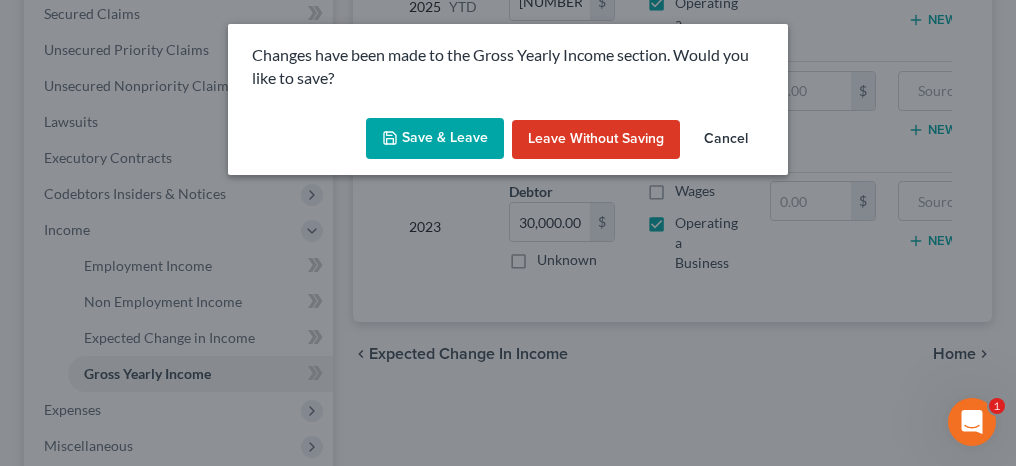 click on "Save & Leave" at bounding box center [435, 139] 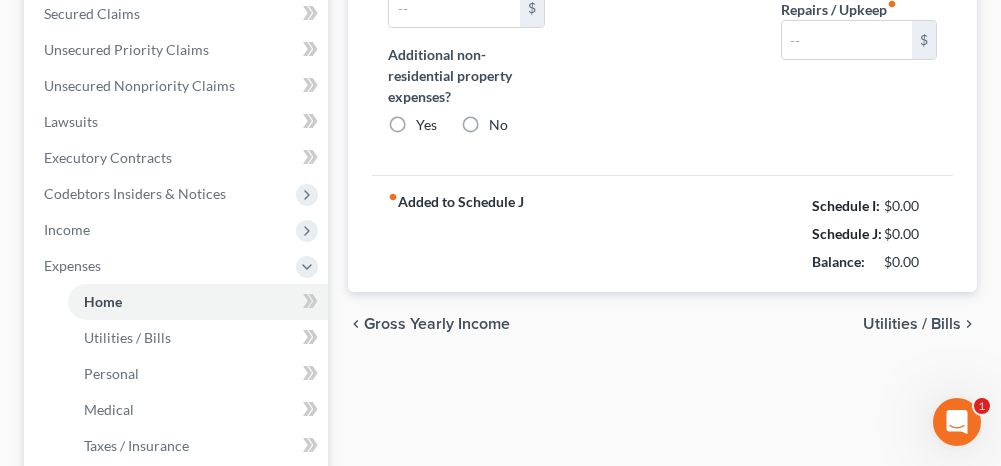 type on "0.00" 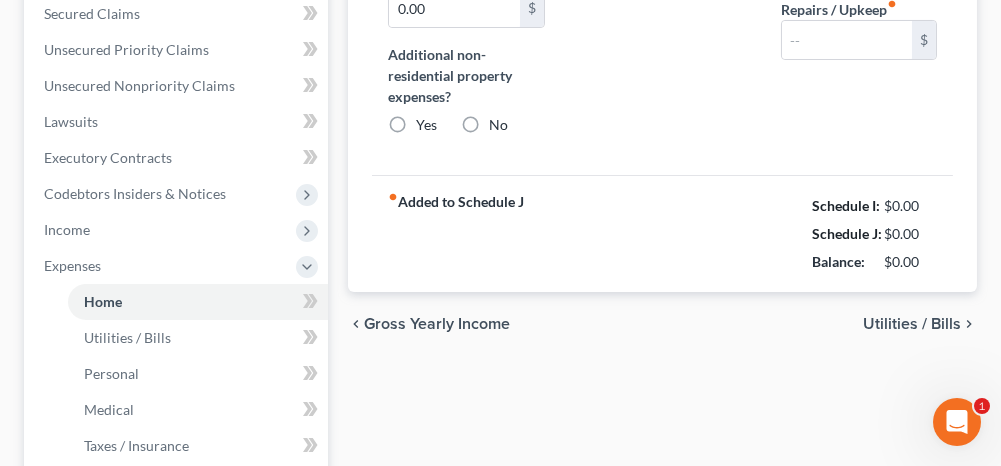 radio on "true" 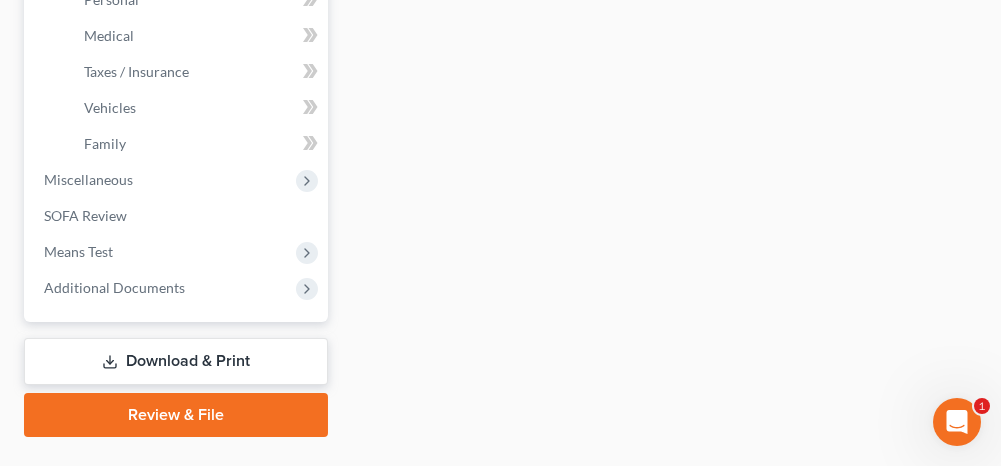 scroll, scrollTop: 900, scrollLeft: 0, axis: vertical 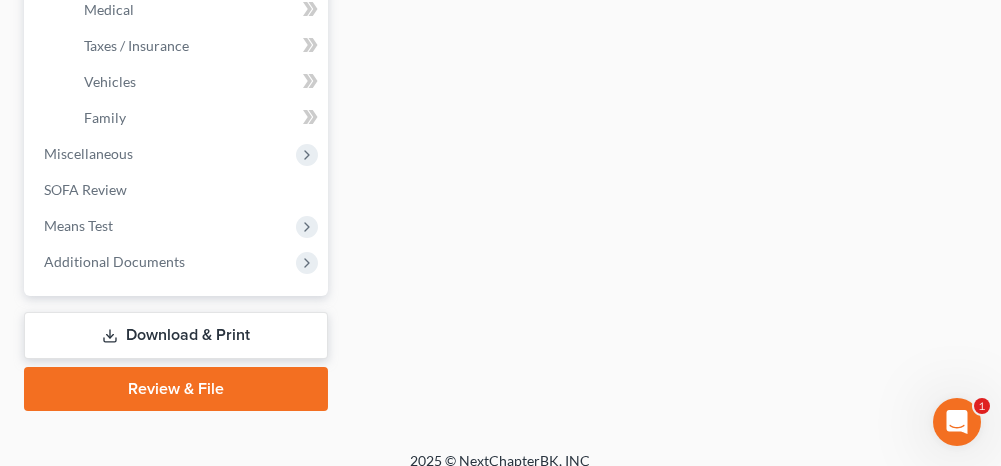 click on "Download & Print" at bounding box center (176, 335) 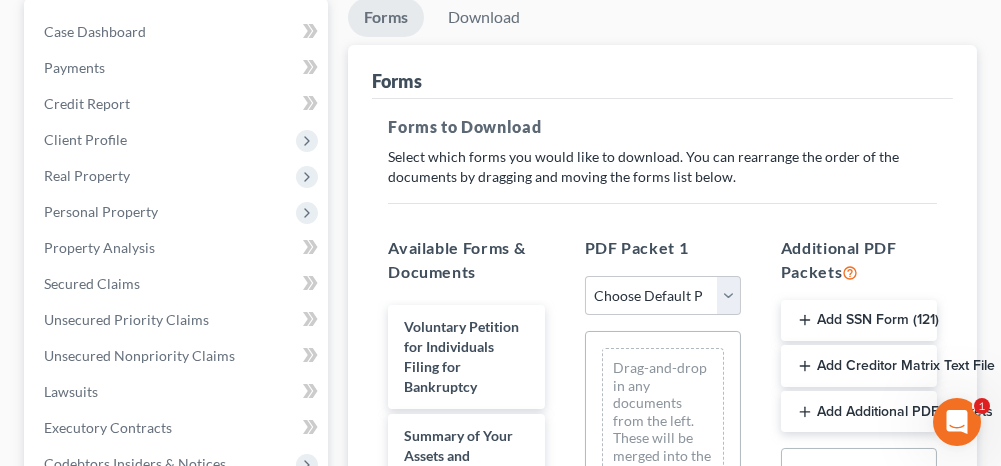 scroll, scrollTop: 300, scrollLeft: 0, axis: vertical 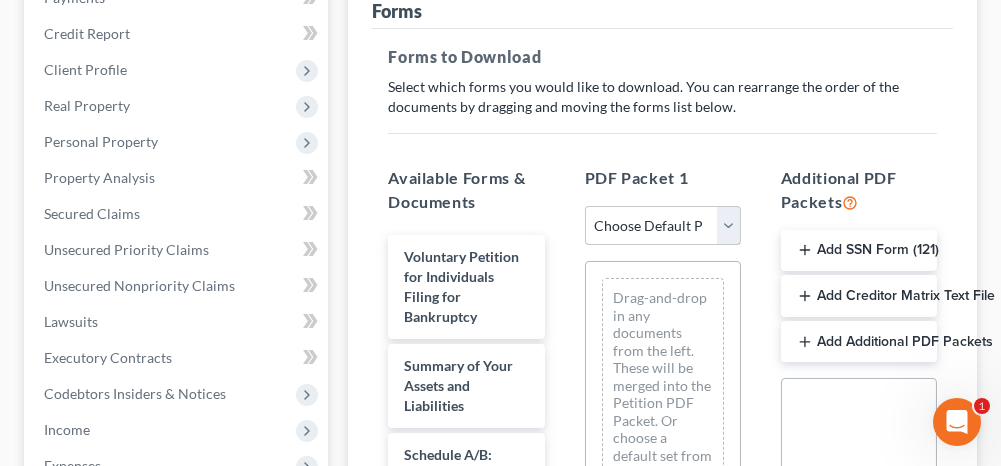 click on "Choose Default Petition PDF Packet Complete Bankruptcy Petition (all forms and schedules) Emergency Filing Forms (Petition and Creditor List Only) Amended Forms Signature Pages Only" at bounding box center [663, 226] 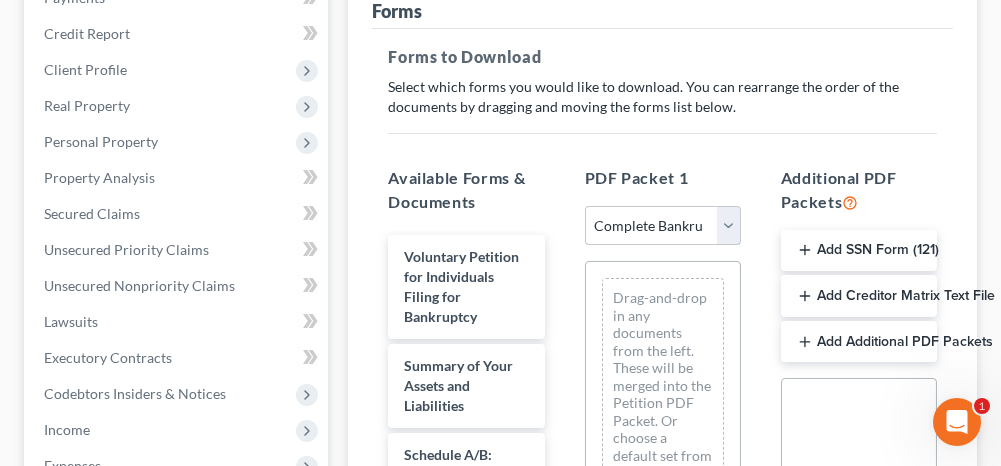 click on "Choose Default Petition PDF Packet Complete Bankruptcy Petition (all forms and schedules) Emergency Filing Forms (Petition and Creditor List Only) Amended Forms Signature Pages Only" at bounding box center (663, 226) 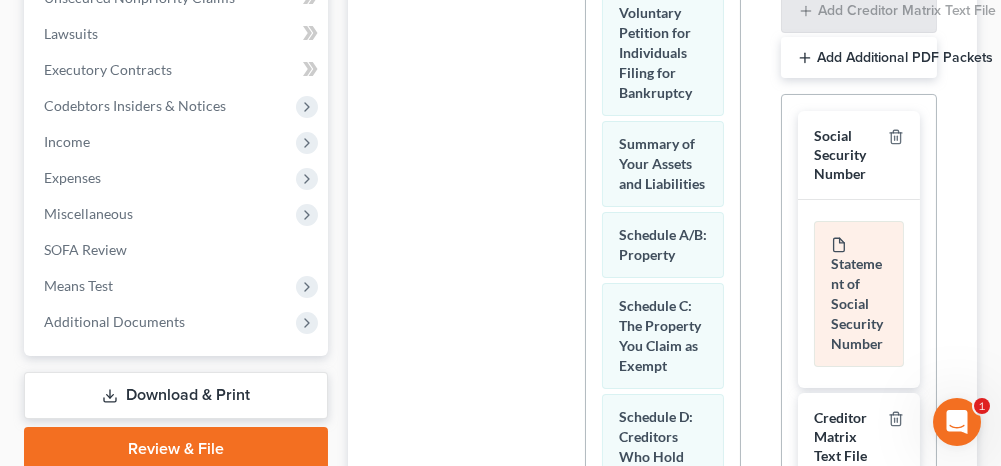 scroll, scrollTop: 600, scrollLeft: 0, axis: vertical 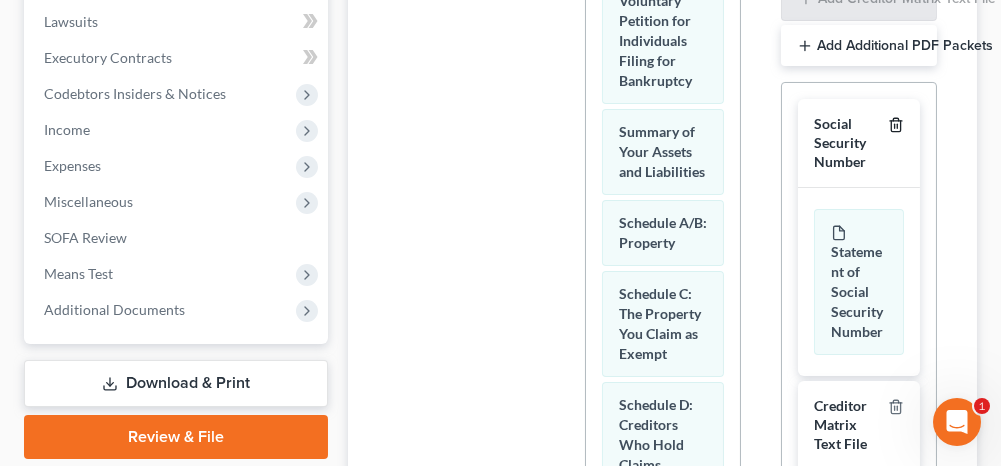 click 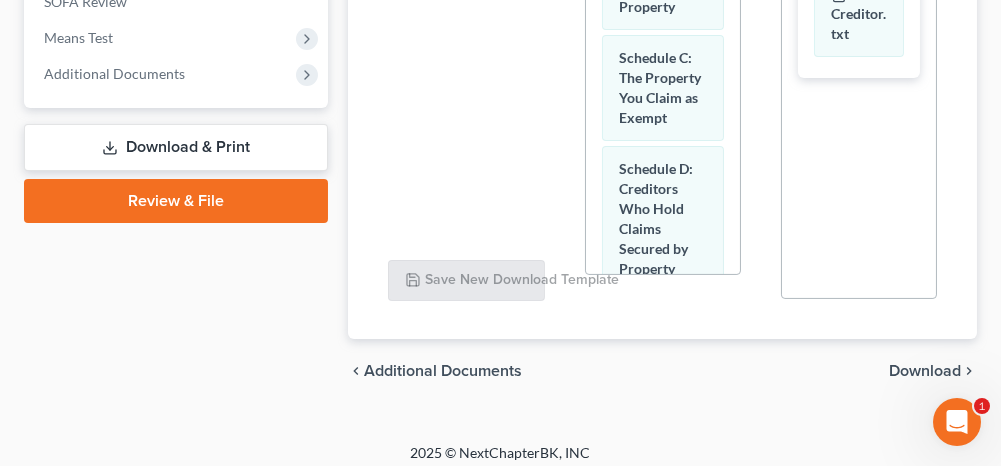scroll, scrollTop: 845, scrollLeft: 0, axis: vertical 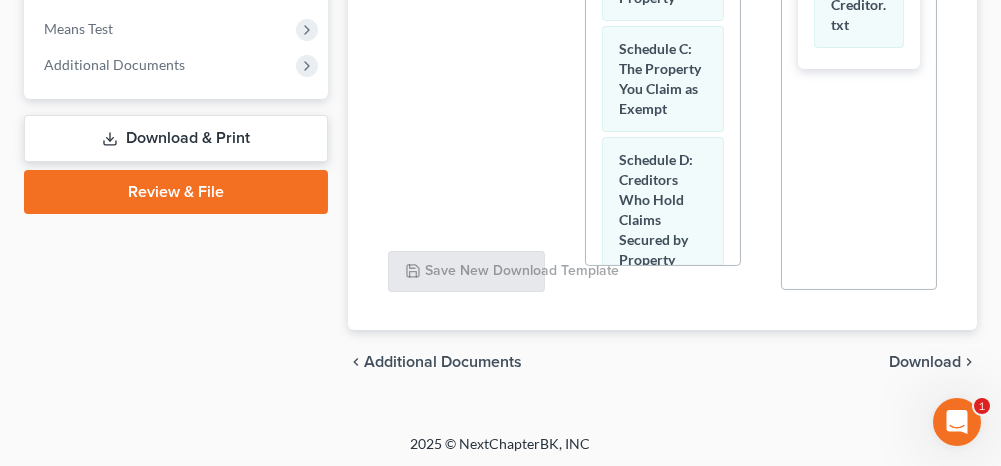 click on "Download" at bounding box center [925, 362] 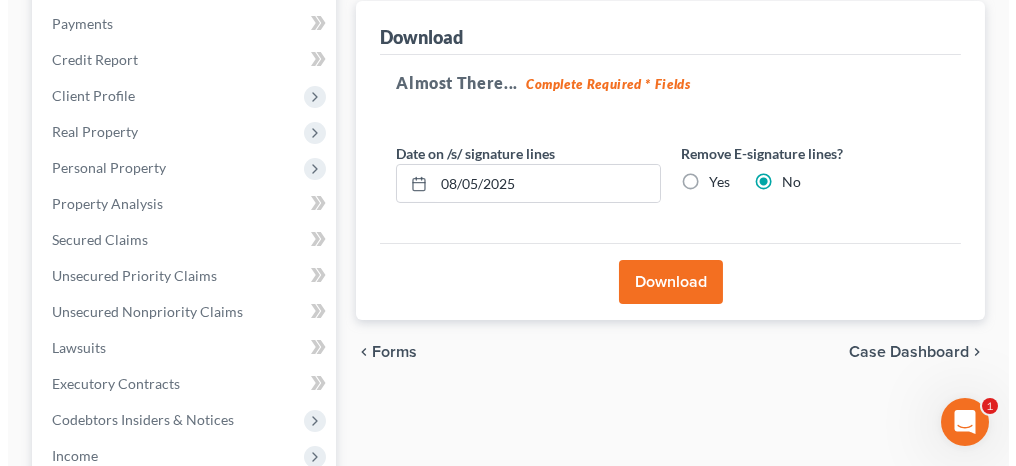 scroll, scrollTop: 265, scrollLeft: 0, axis: vertical 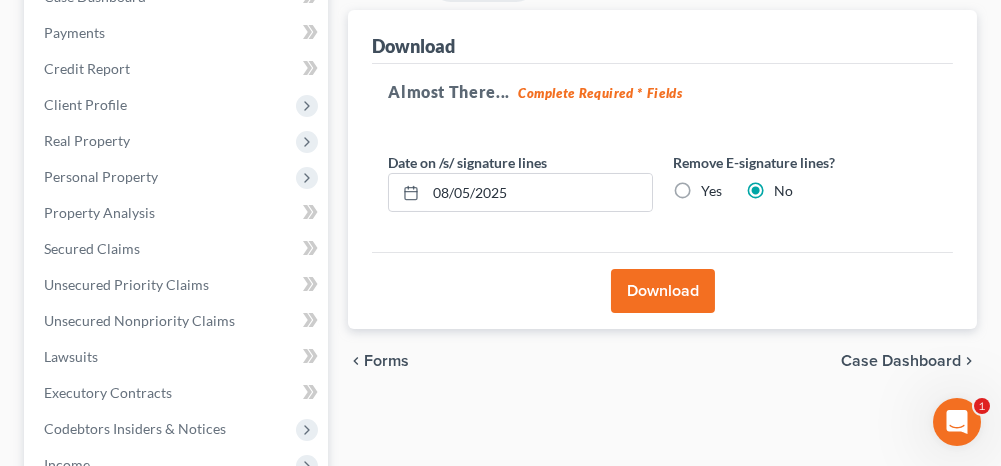 click on "Download" at bounding box center [663, 291] 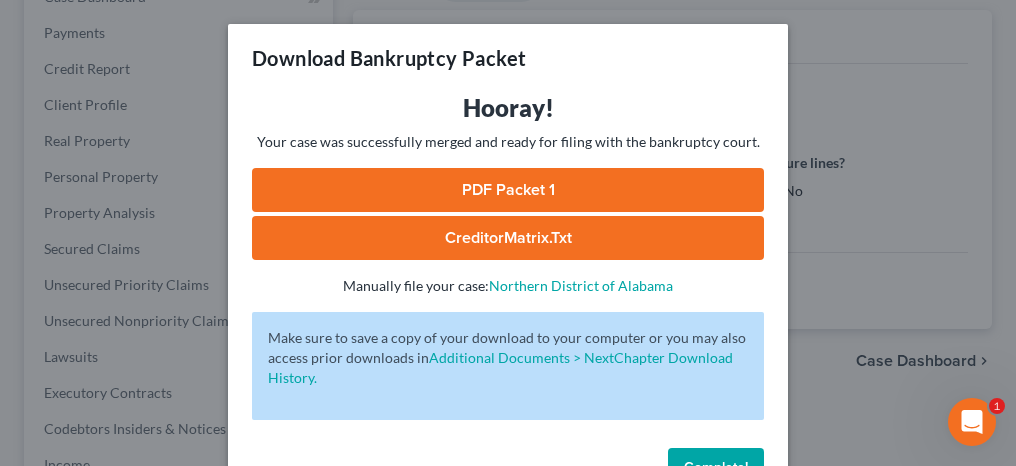 click on "PDF Packet 1" at bounding box center (508, 190) 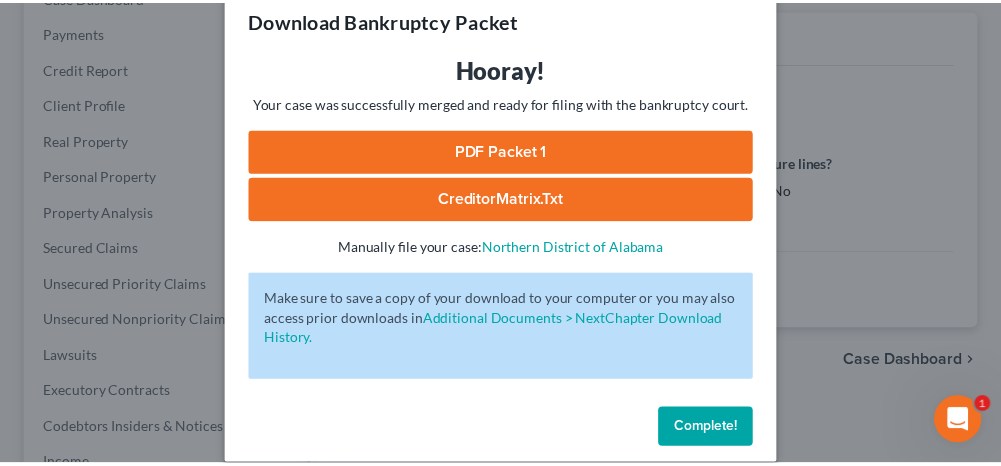 scroll, scrollTop: 61, scrollLeft: 0, axis: vertical 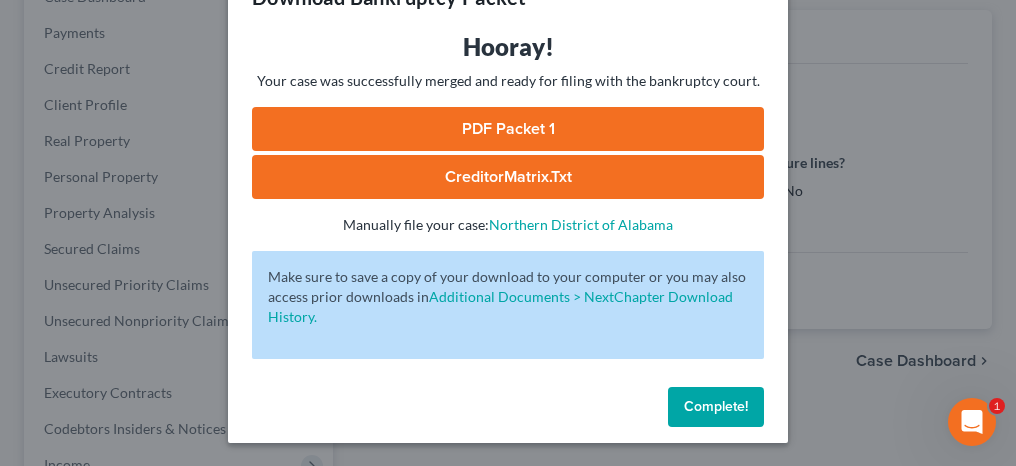 click on "Complete!" at bounding box center (716, 406) 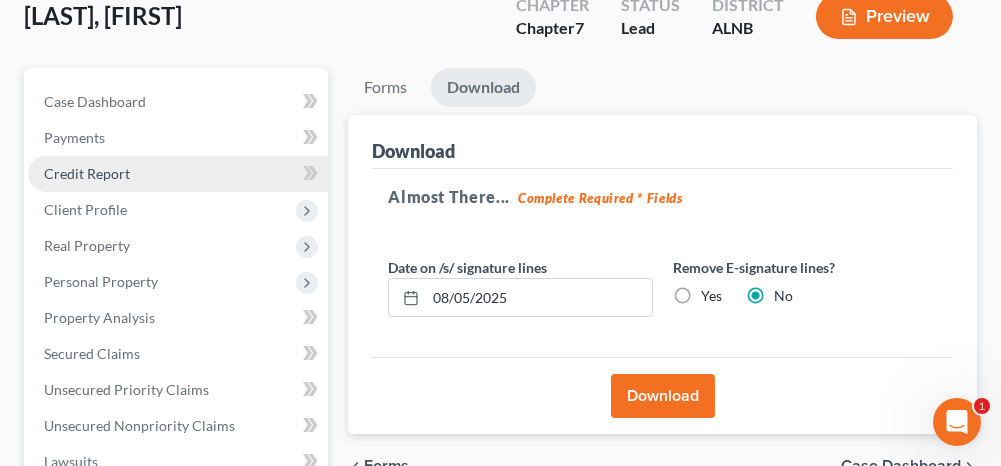 scroll, scrollTop: 65, scrollLeft: 0, axis: vertical 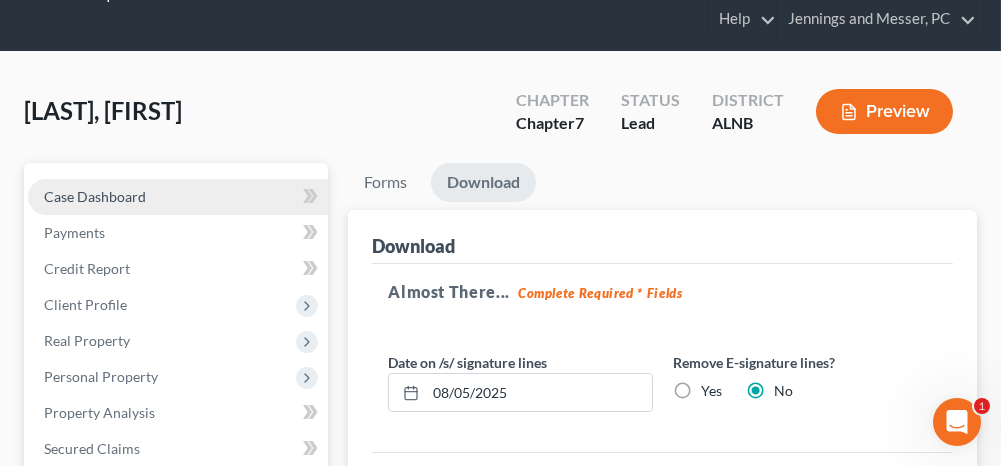 click on "Case Dashboard" at bounding box center [178, 197] 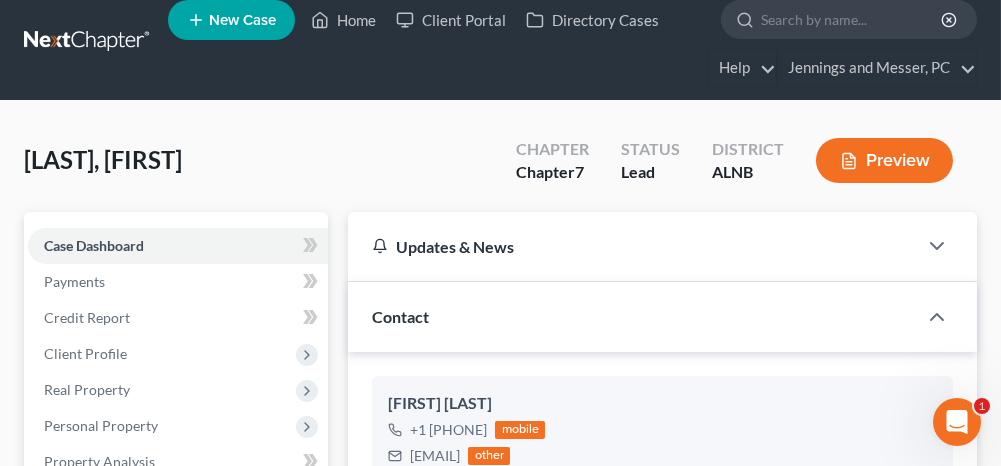 scroll, scrollTop: 200, scrollLeft: 0, axis: vertical 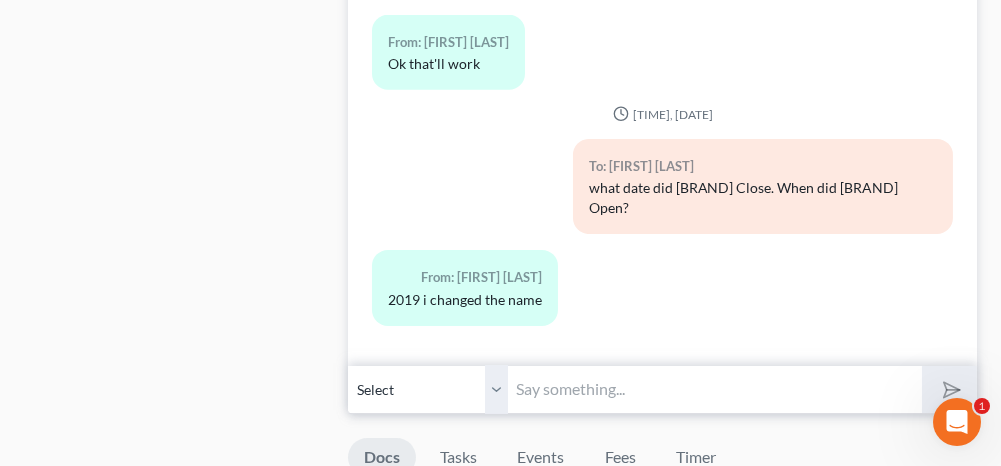 click at bounding box center (714, 389) 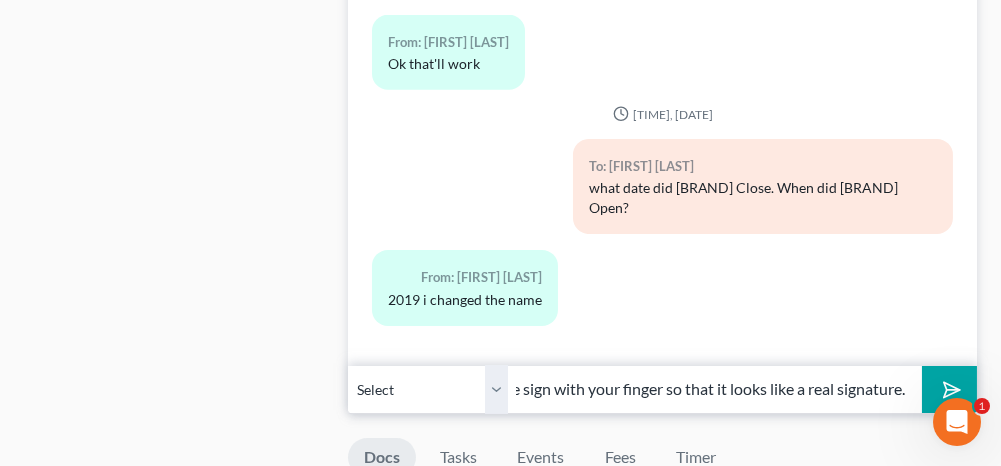scroll, scrollTop: 0, scrollLeft: 352, axis: horizontal 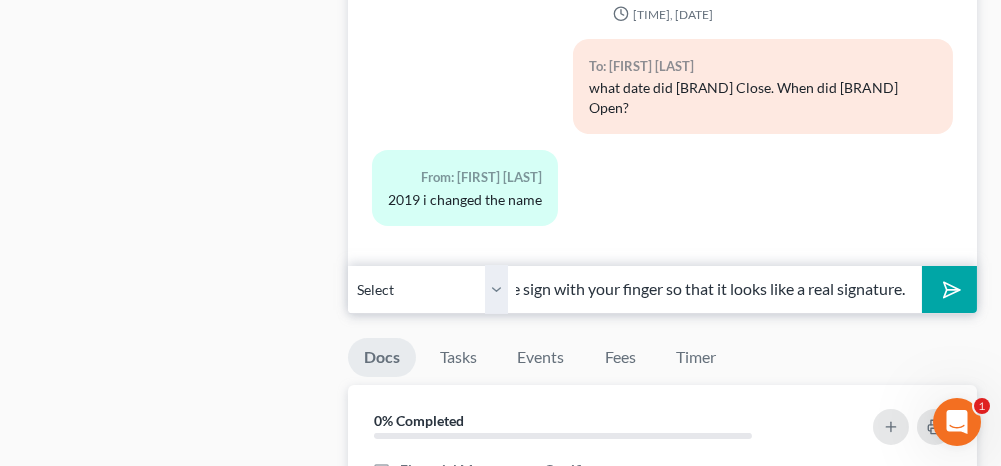 type on "I sent you the email to sign your paperwork. Please sign with your finger so that it looks like a real signature." 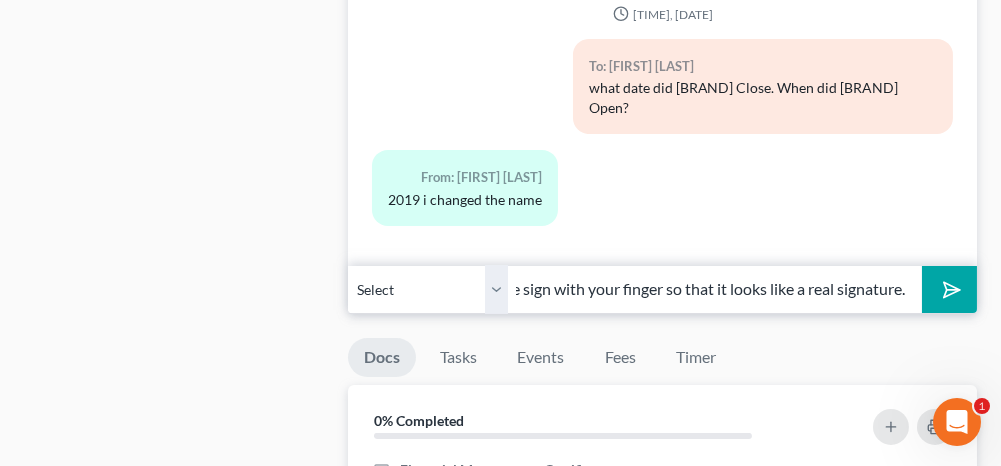 click at bounding box center [949, 289] 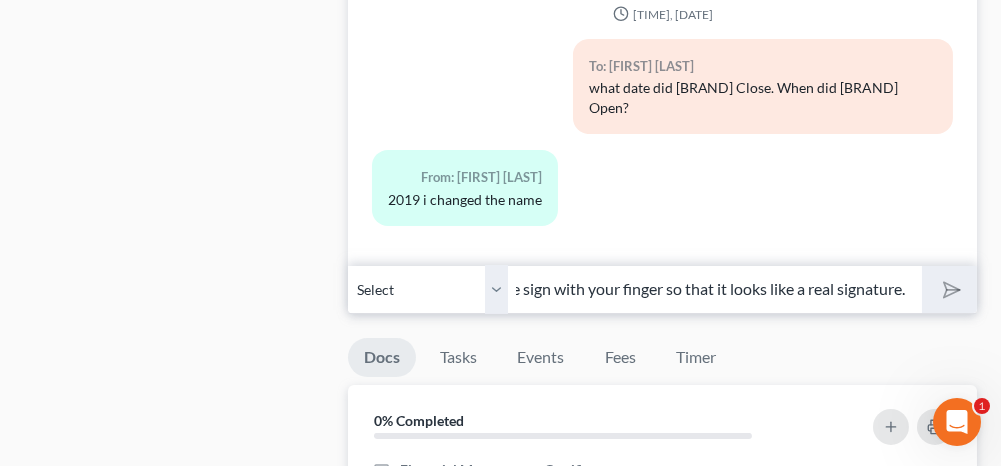 scroll, scrollTop: 0, scrollLeft: 0, axis: both 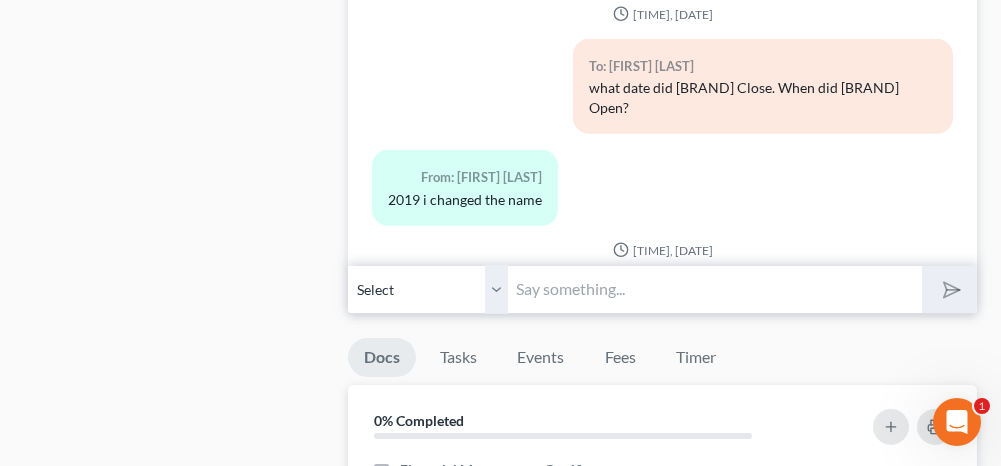 click at bounding box center (714, 289) 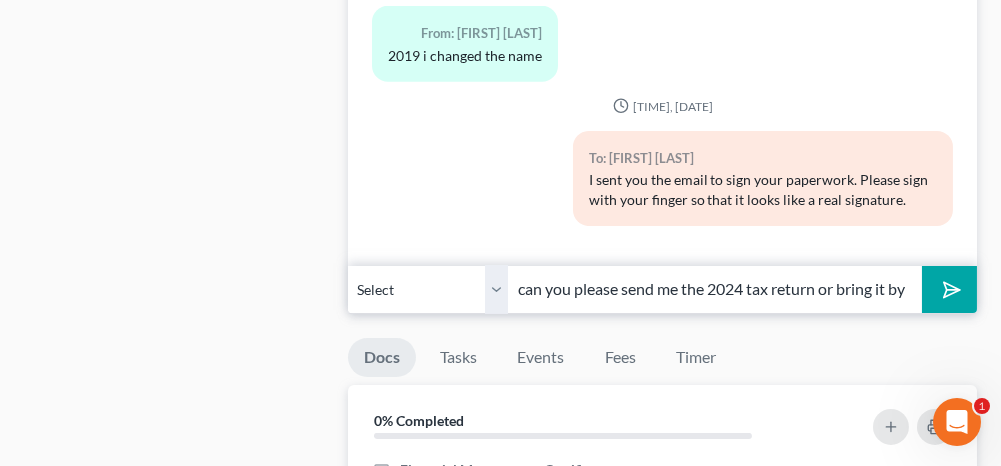 scroll, scrollTop: 0, scrollLeft: 203, axis: horizontal 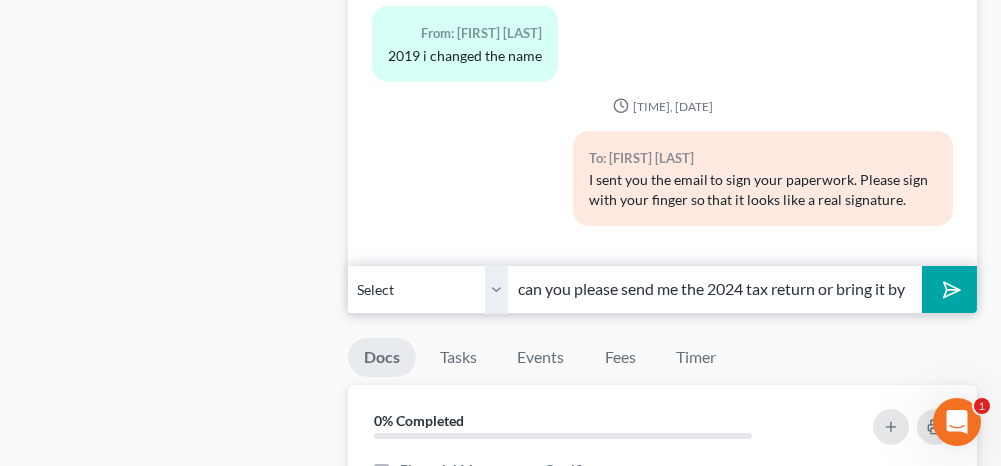 click at bounding box center [949, 289] 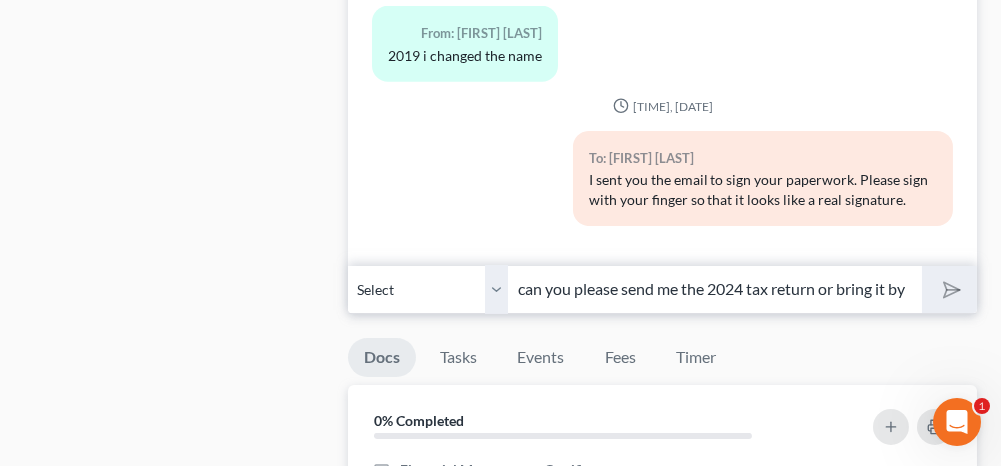 scroll, scrollTop: 0, scrollLeft: 0, axis: both 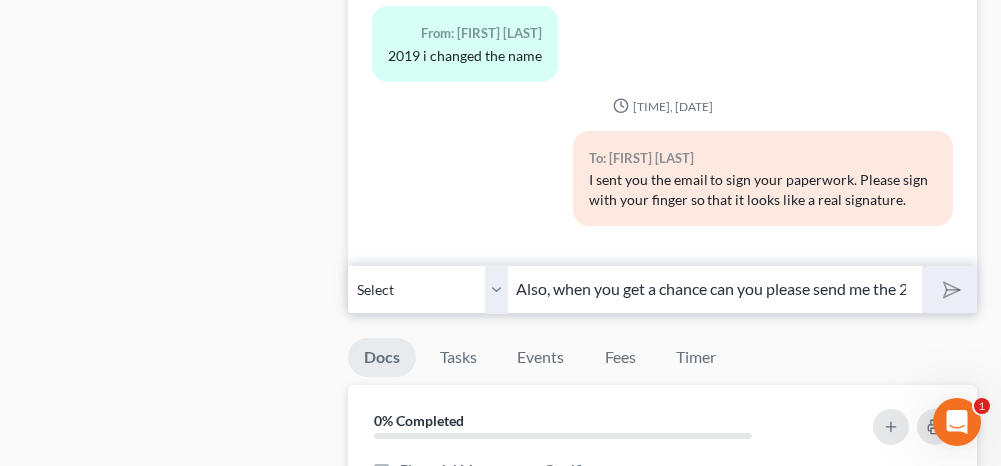type 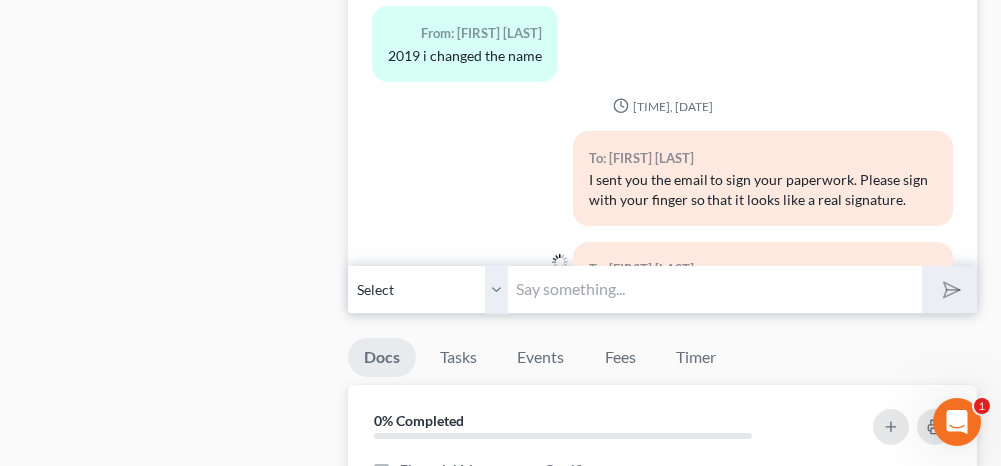 scroll, scrollTop: 3956, scrollLeft: 0, axis: vertical 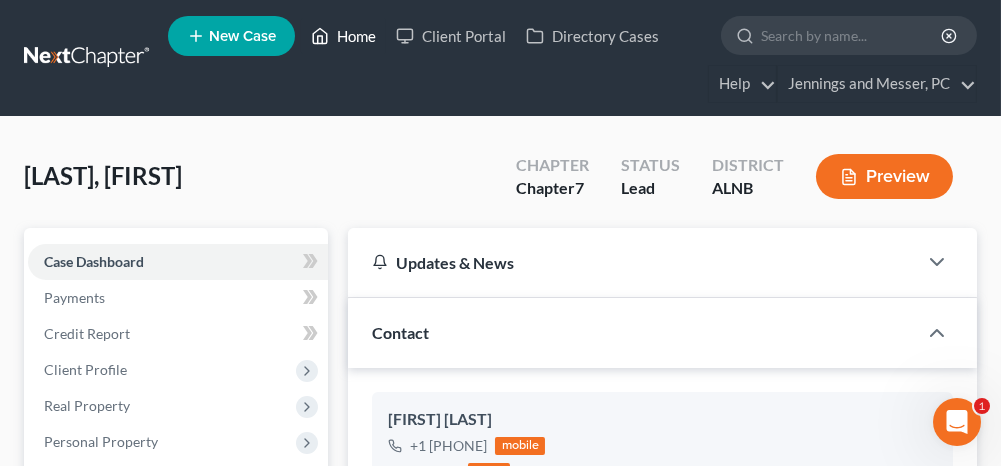 drag, startPoint x: 353, startPoint y: 38, endPoint x: 310, endPoint y: 133, distance: 104.27847 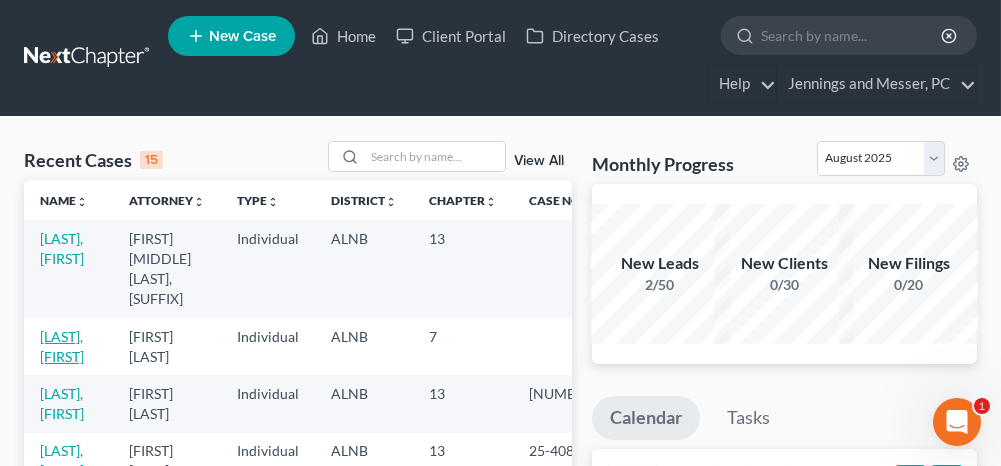 click on "[LAST], [FIRST]" at bounding box center [62, 346] 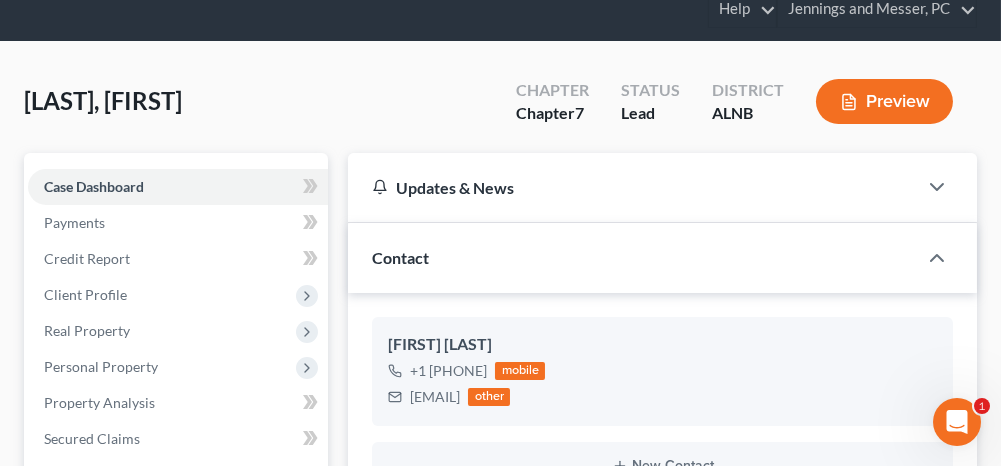 scroll, scrollTop: 200, scrollLeft: 0, axis: vertical 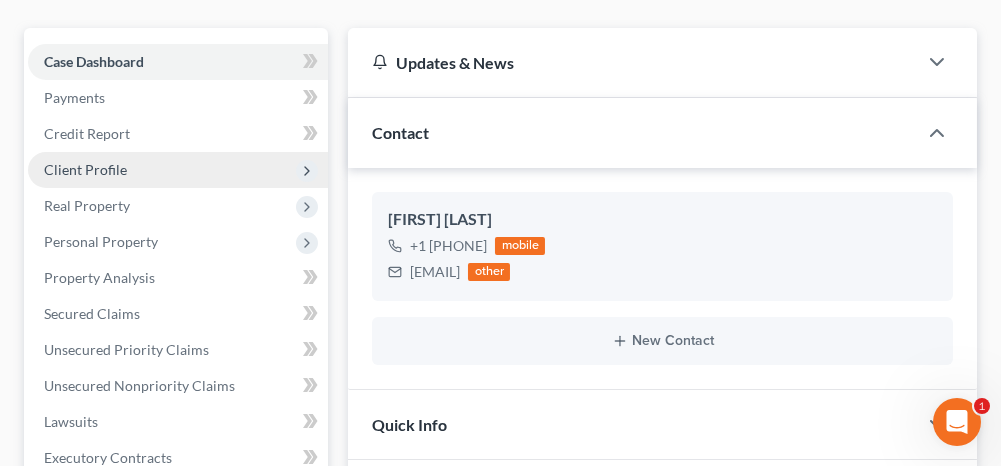 click on "Client Profile" at bounding box center (178, 170) 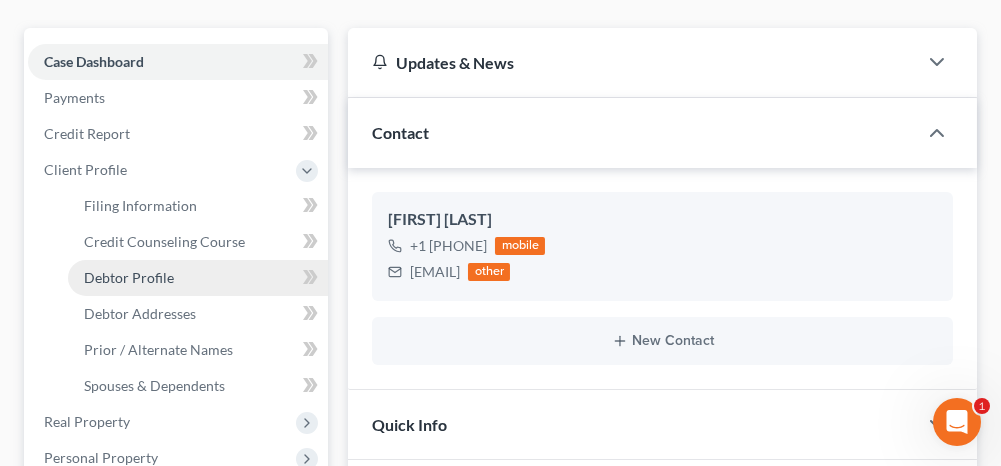 click on "Debtor Profile" at bounding box center (129, 277) 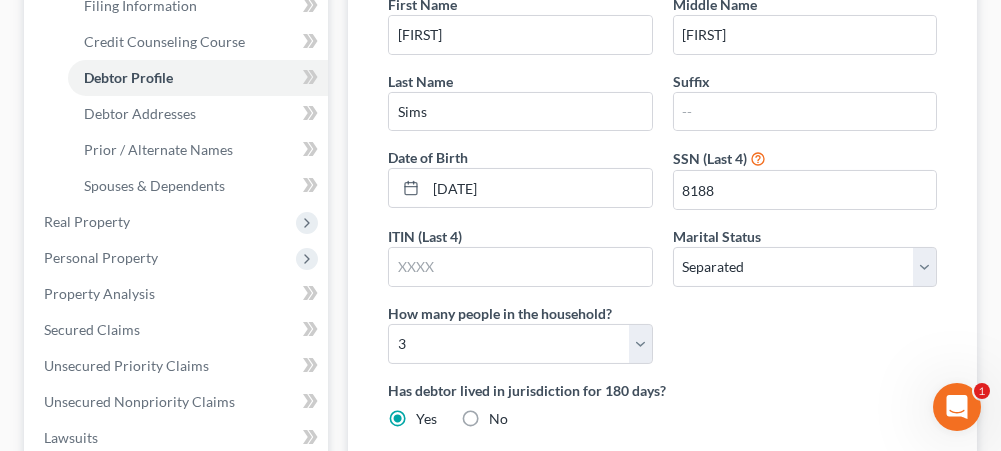 scroll, scrollTop: 500, scrollLeft: 0, axis: vertical 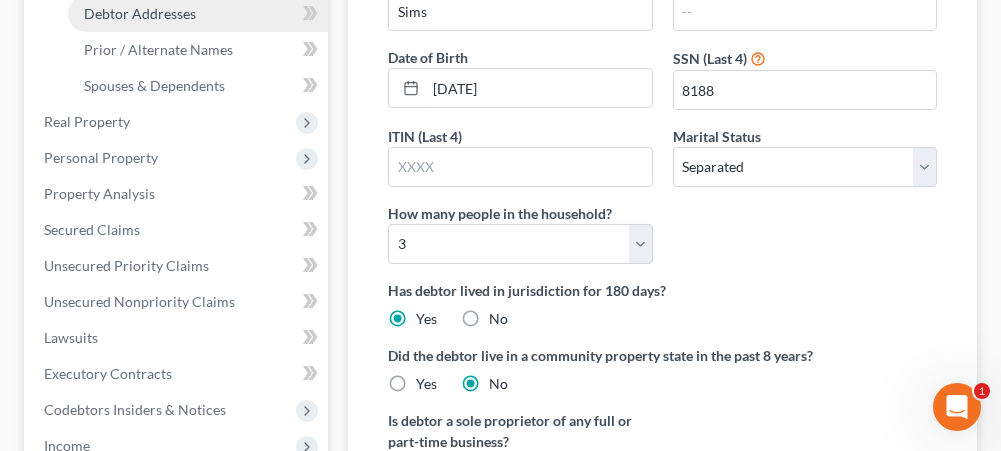 click on "Debtor Addresses" at bounding box center [140, 13] 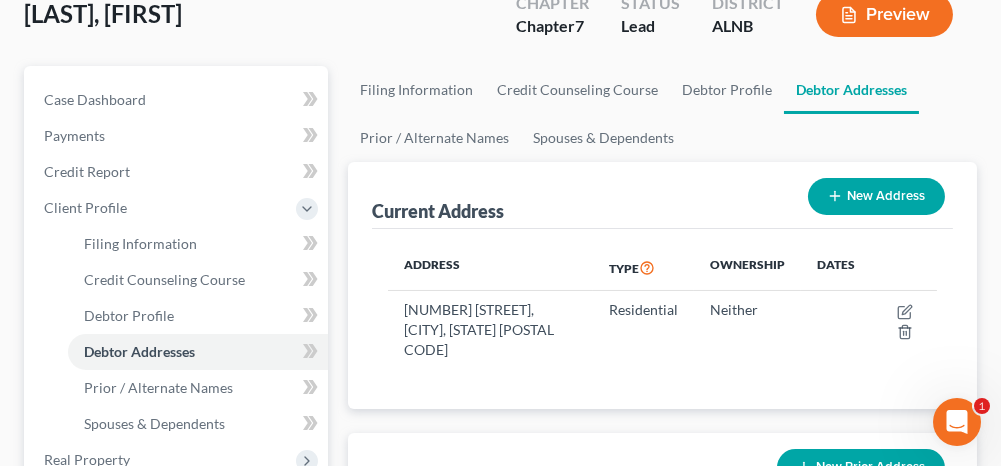 scroll, scrollTop: 200, scrollLeft: 0, axis: vertical 